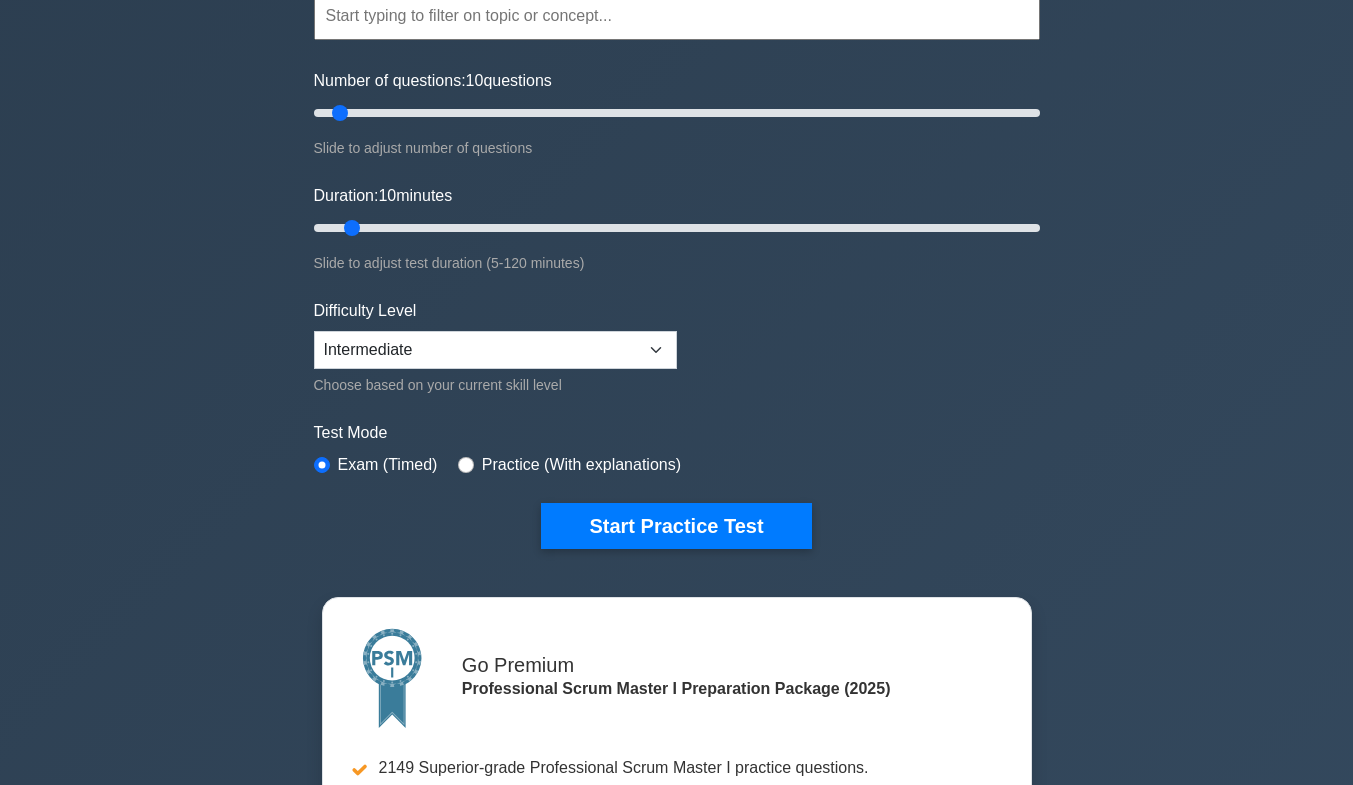 scroll, scrollTop: 239, scrollLeft: 0, axis: vertical 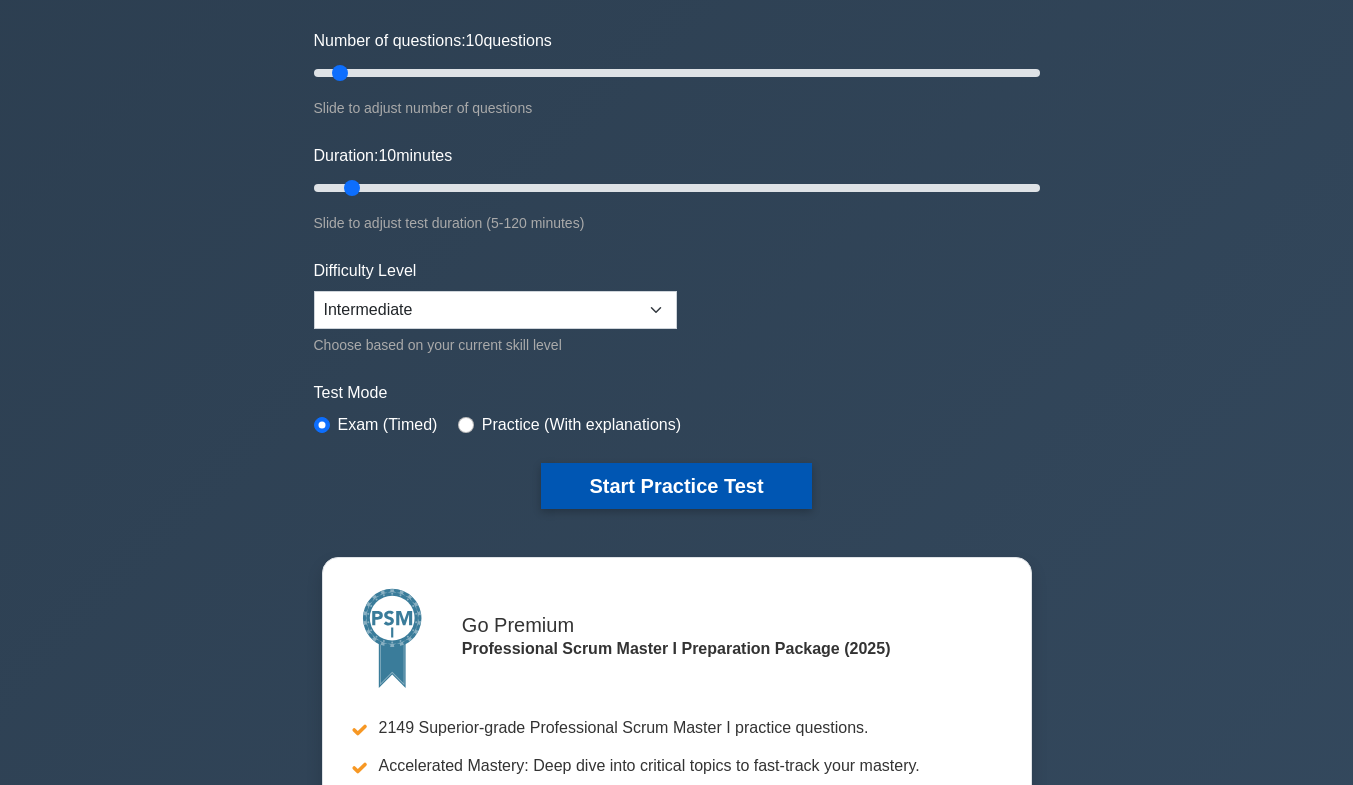 click on "Start Practice Test" at bounding box center [676, 486] 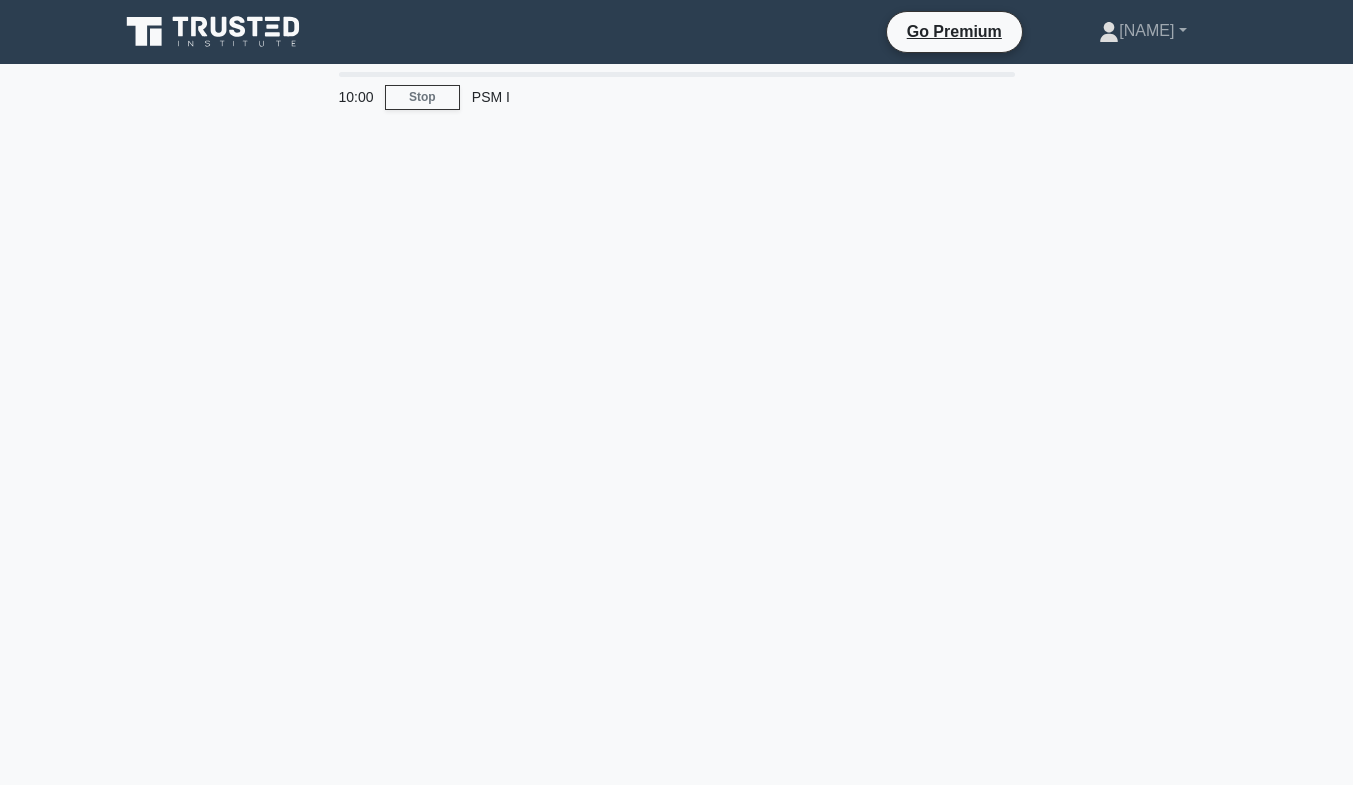 scroll, scrollTop: 0, scrollLeft: 0, axis: both 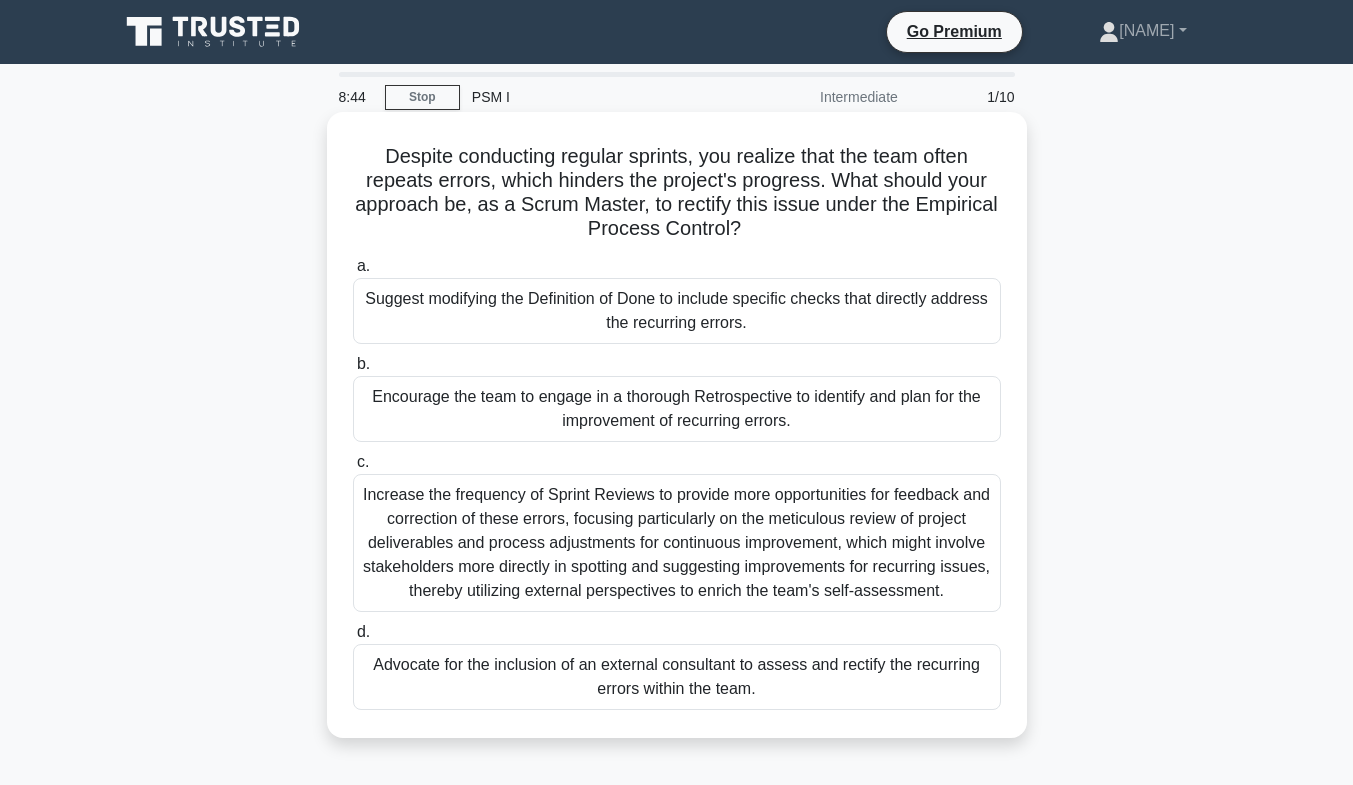 click on "Encourage the team to engage in a thorough Retrospective to identify and plan for the improvement of recurring errors." at bounding box center [677, 409] 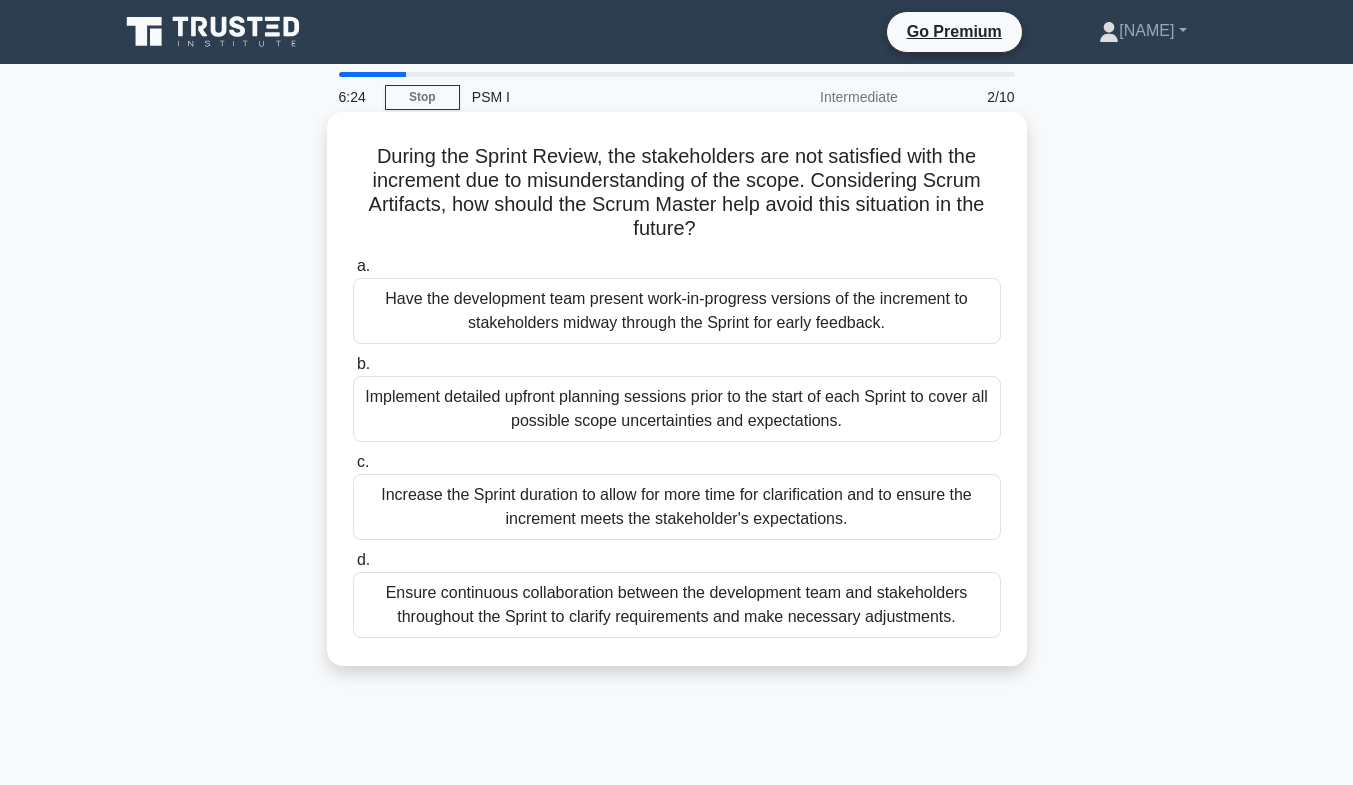 click on "Ensure continuous collaboration between the development team and stakeholders throughout the Sprint to clarify requirements and make necessary adjustments." at bounding box center (677, 605) 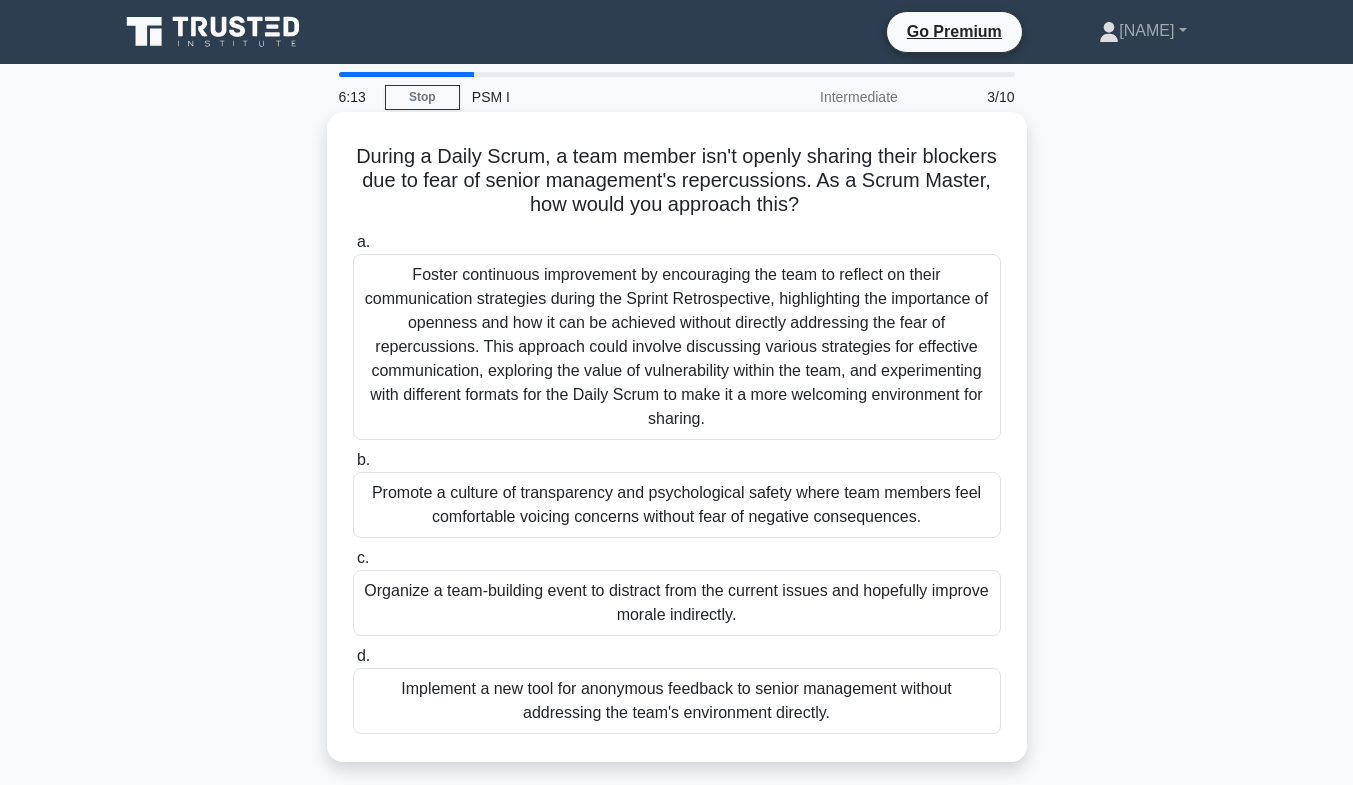 click on "During a Daily Scrum, a team member isn't openly sharing their blockers due to fear of senior management's repercussions. As a Scrum Master, how would you approach this?
.spinner_0XTQ{transform-origin:center;animation:spinner_y6GP .75s linear infinite}@keyframes spinner_y6GP{100%{transform:rotate(360deg)}}" at bounding box center [677, 181] 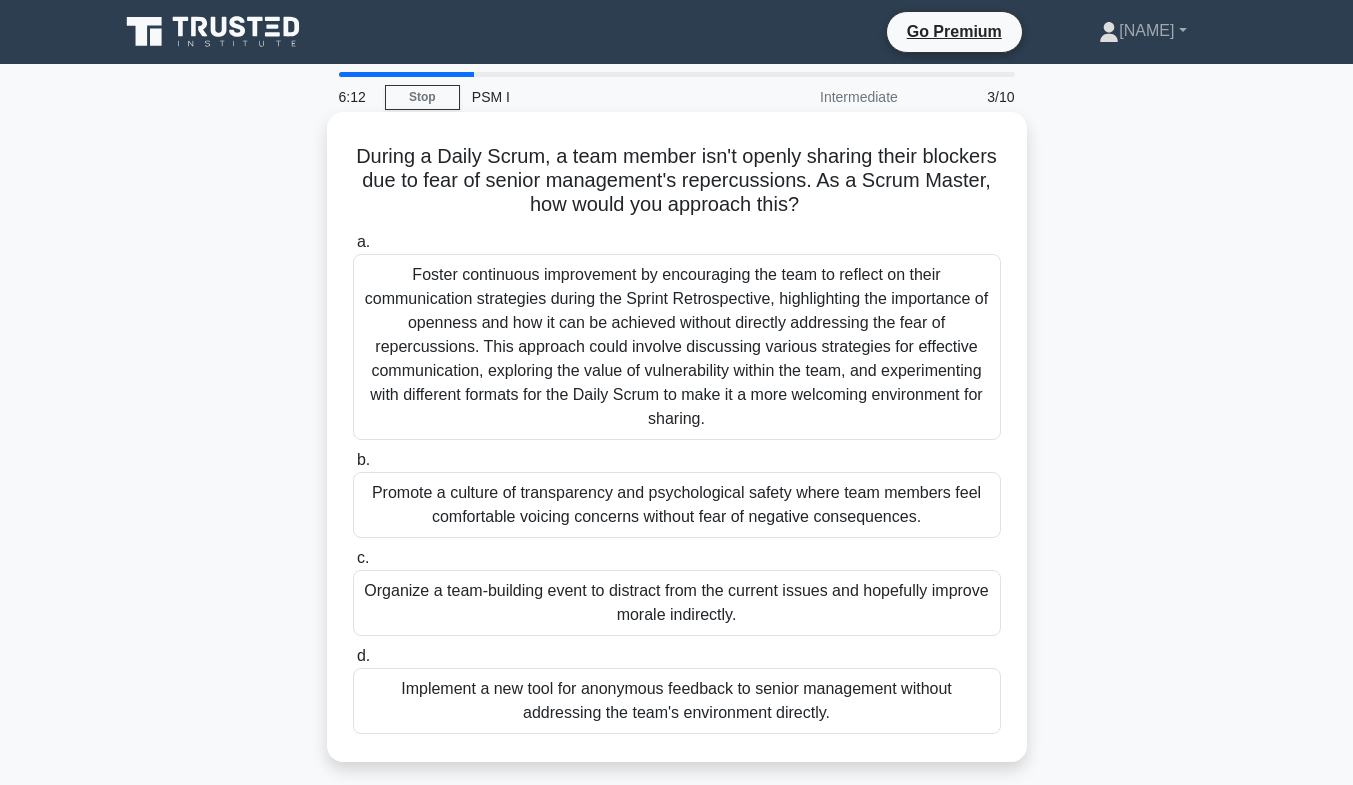 click on "During a Daily Scrum, a team member isn't openly sharing their blockers due to fear of senior management's repercussions. As a Scrum Master, how would you approach this?
.spinner_0XTQ{transform-origin:center;animation:spinner_y6GP .75s linear infinite}@keyframes spinner_y6GP{100%{transform:rotate(360deg)}}" at bounding box center (677, 181) 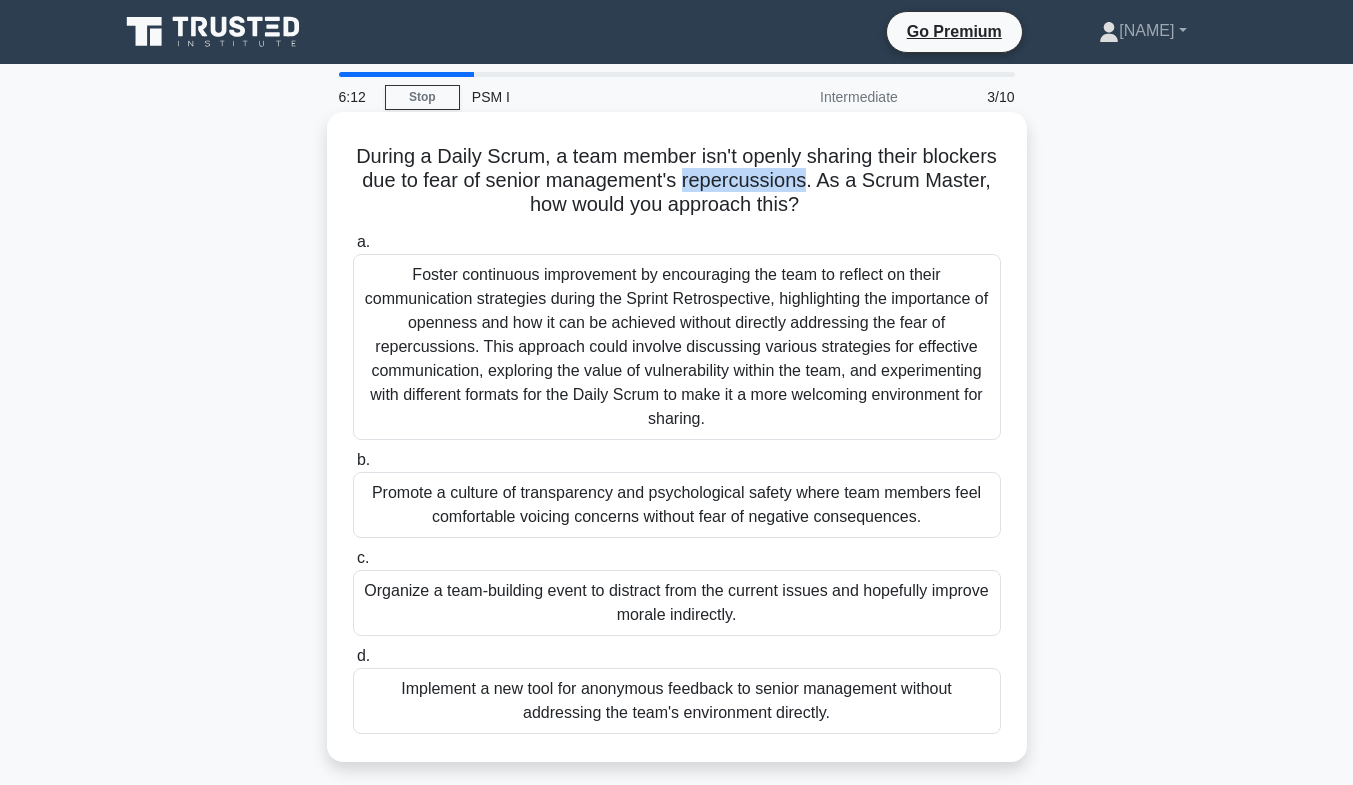 click on "During a Daily Scrum, a team member isn't openly sharing their blockers due to fear of senior management's repercussions. As a Scrum Master, how would you approach this?
.spinner_0XTQ{transform-origin:center;animation:spinner_y6GP .75s linear infinite}@keyframes spinner_y6GP{100%{transform:rotate(360deg)}}" at bounding box center [677, 181] 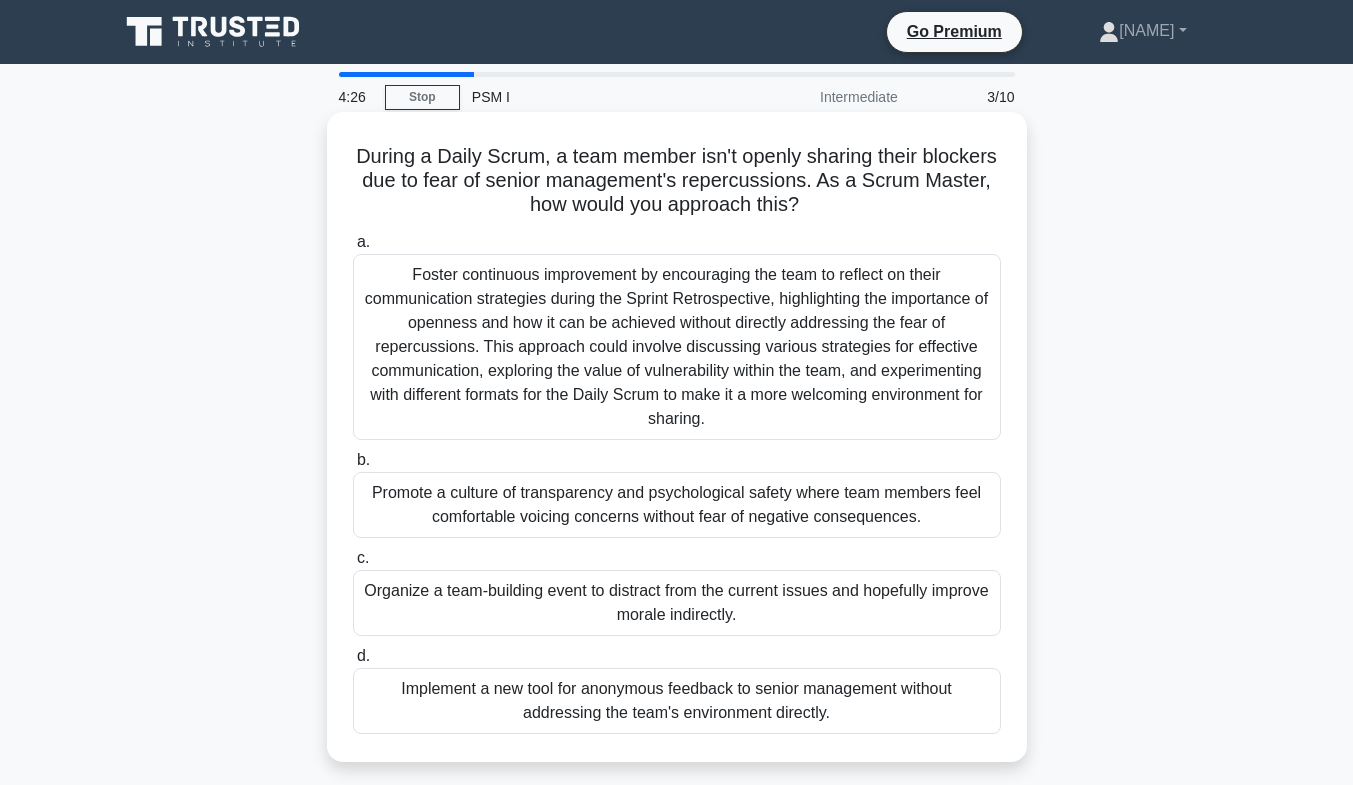 click on "Promote a culture of transparency and psychological safety where team members feel comfortable voicing concerns without fear of negative consequences." at bounding box center [677, 505] 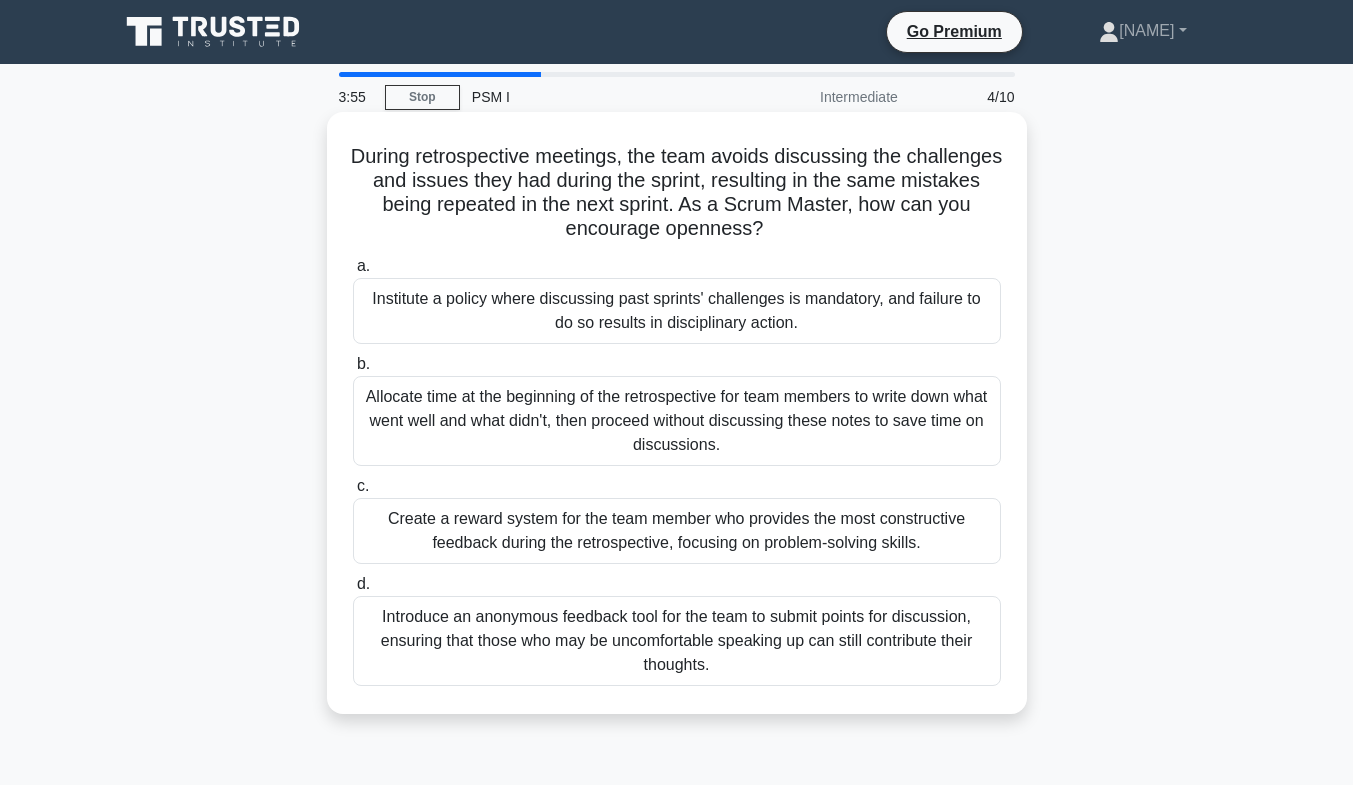 click on "Introduce an anonymous feedback tool for the team to submit points for discussion, ensuring that those who may be uncomfortable speaking up can still contribute their thoughts." at bounding box center (677, 641) 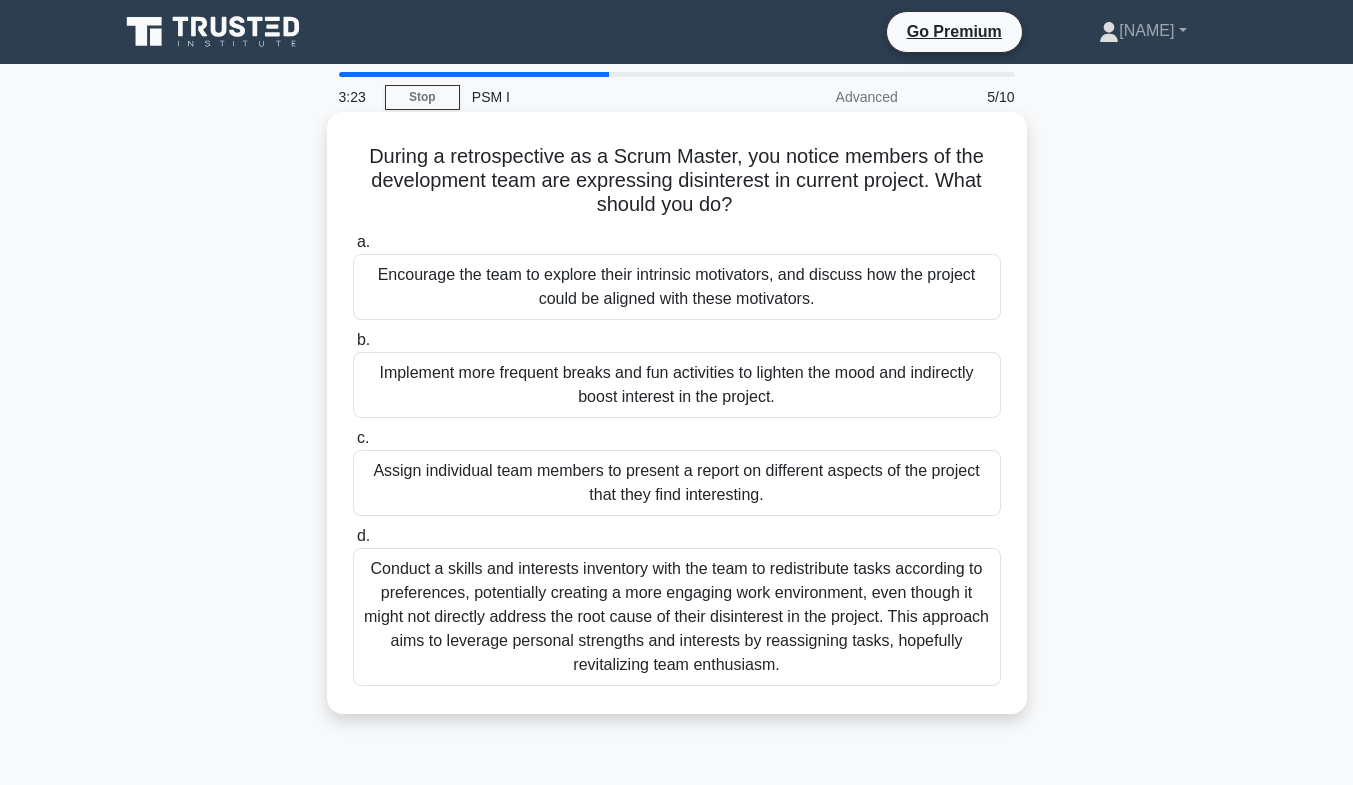 click on "Encourage the team to explore their intrinsic motivators, and discuss how the project could be aligned with these motivators." at bounding box center [677, 287] 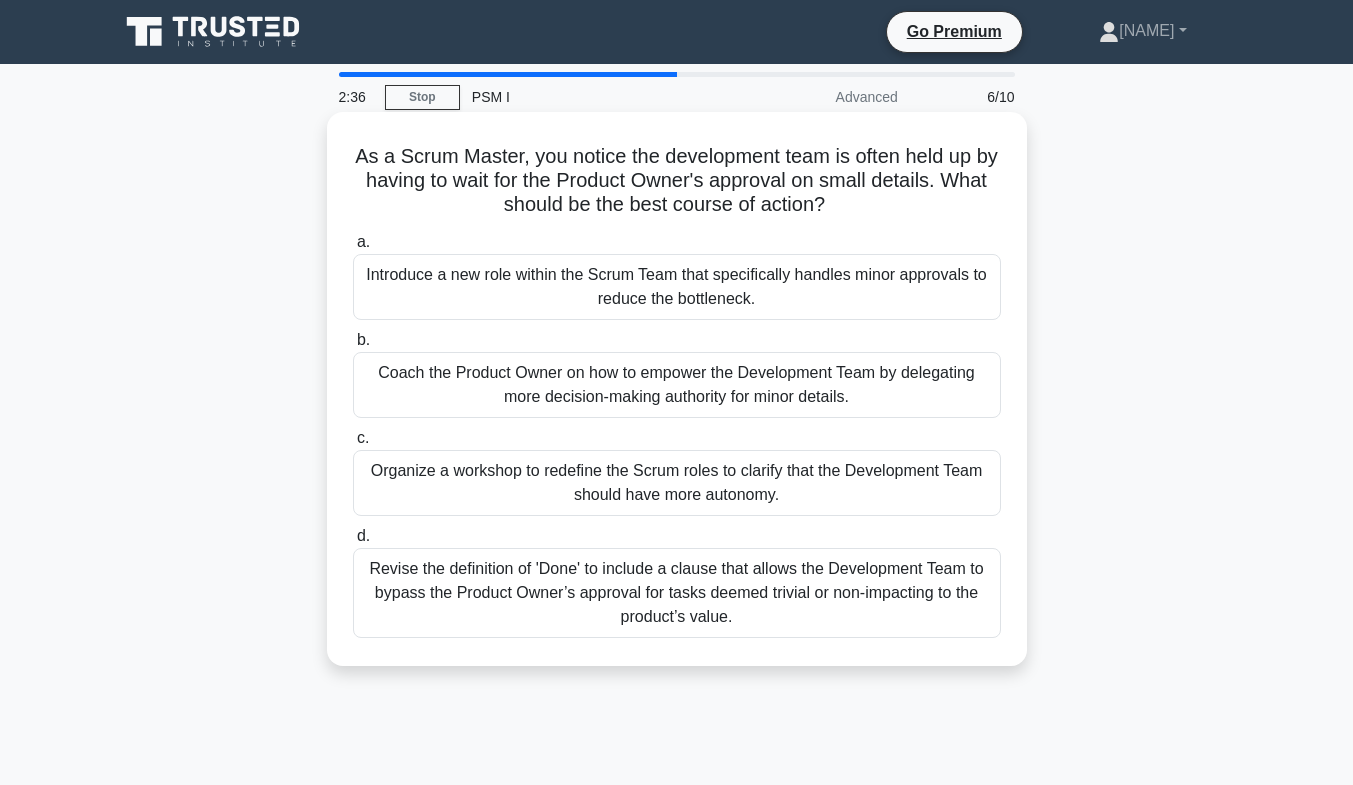 click on "Coach the Product Owner on how to empower the Development Team by delegating more decision-making authority for minor details." at bounding box center [677, 385] 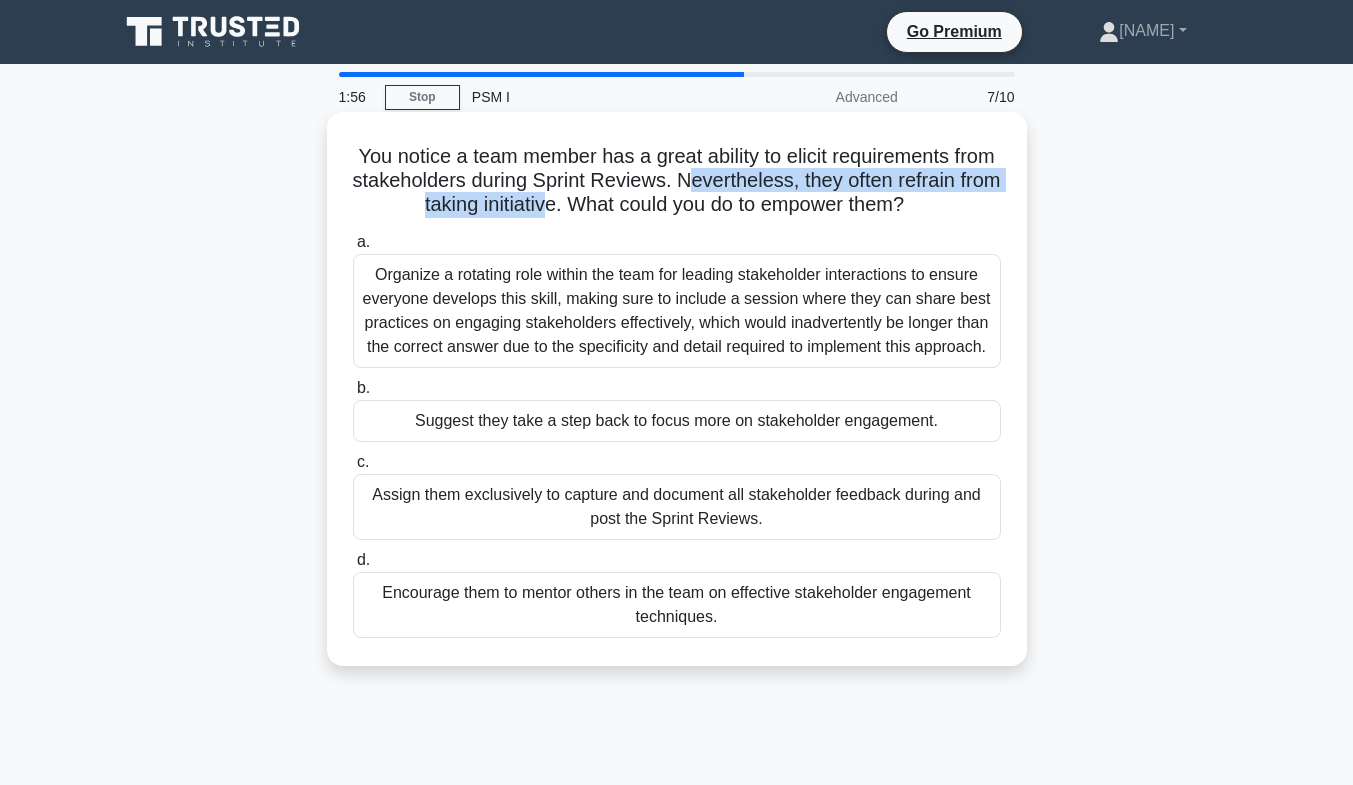 drag, startPoint x: 763, startPoint y: 173, endPoint x: 601, endPoint y: 212, distance: 166.62833 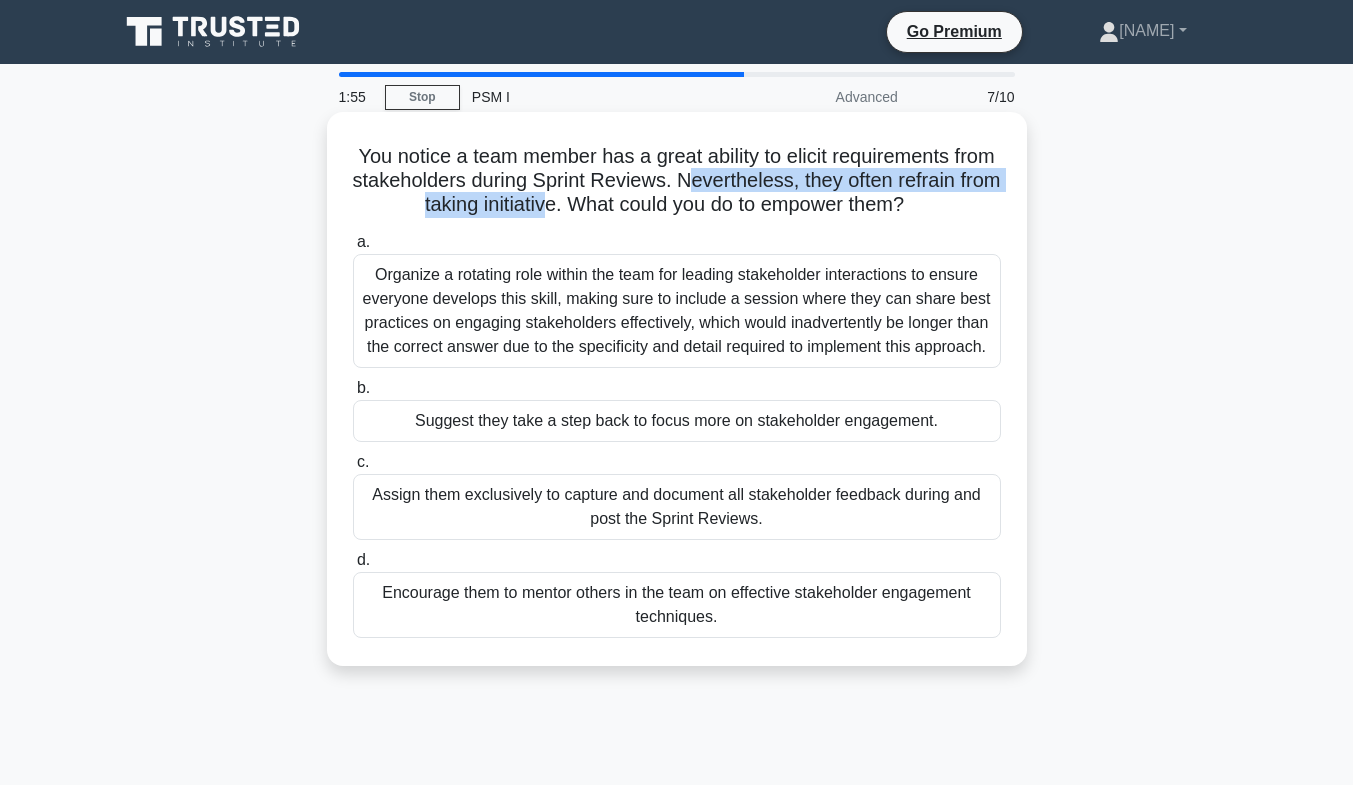 copy on "evertheless, they often refrain from taking initiativ" 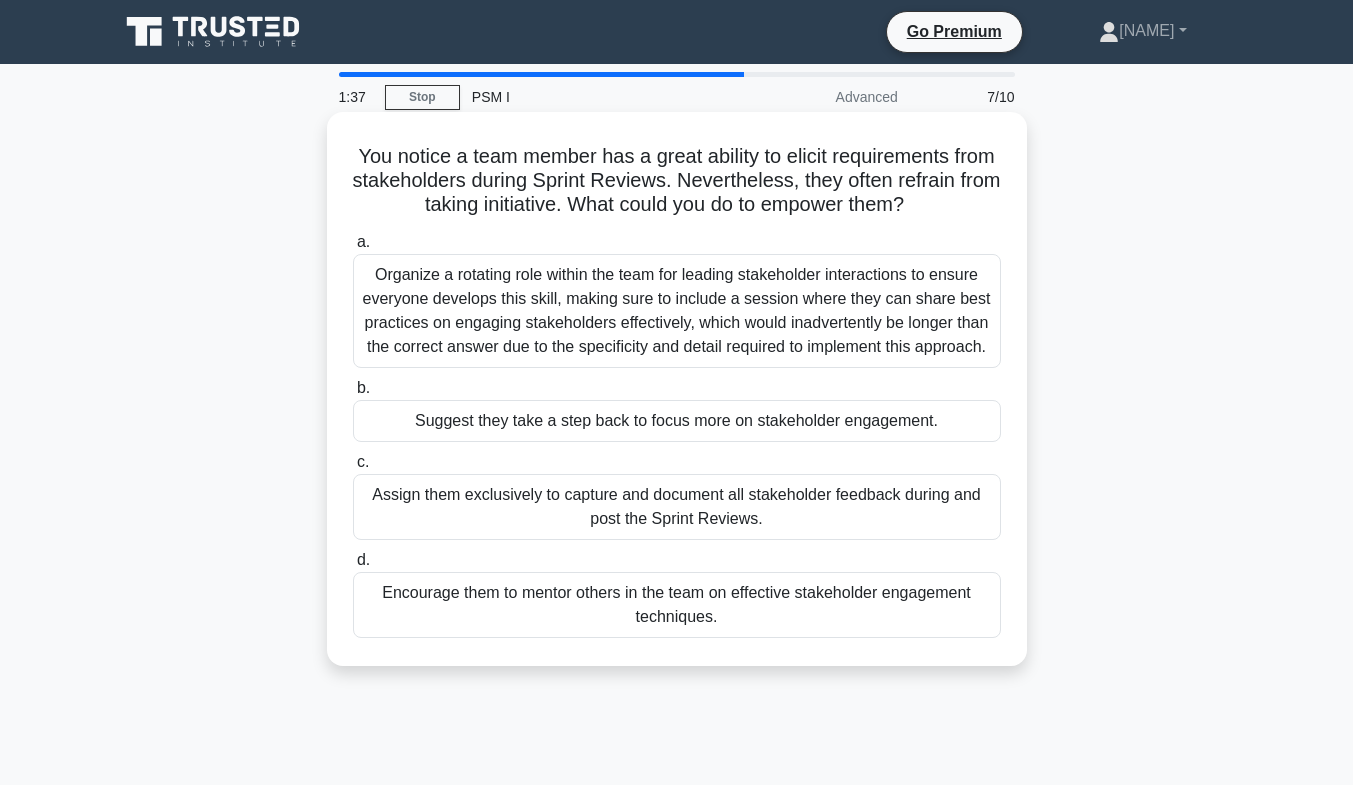 click on "a.
Organize a rotating role within the team for leading stakeholder interactions to ensure everyone develops this skill, making sure to include a session where they can share best practices on engaging stakeholders effectively, which would inadvertently be longer than the correct answer due to the specificity and detail required to implement this approach.
b.
c. d." at bounding box center [677, 434] 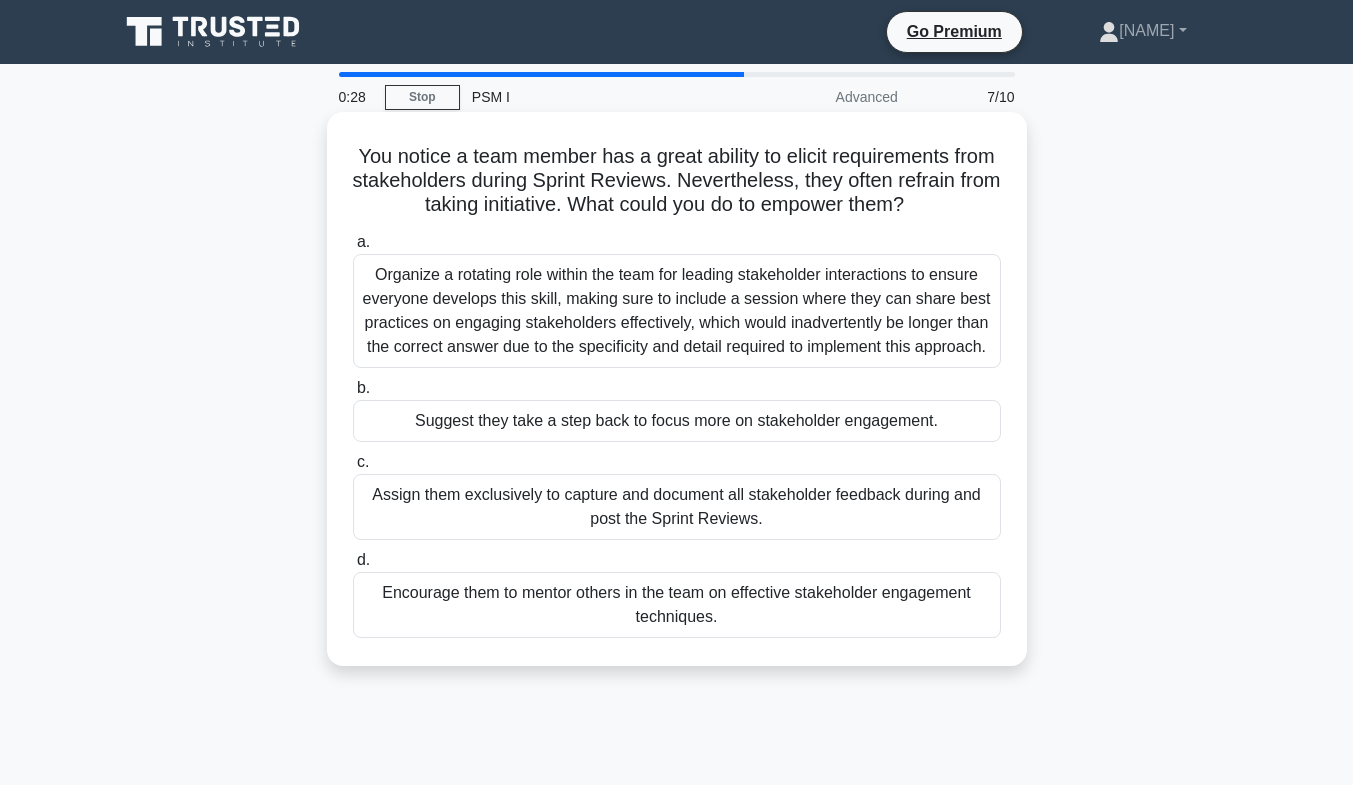 click on "Encourage them to mentor others in the team on effective stakeholder engagement techniques." at bounding box center (677, 605) 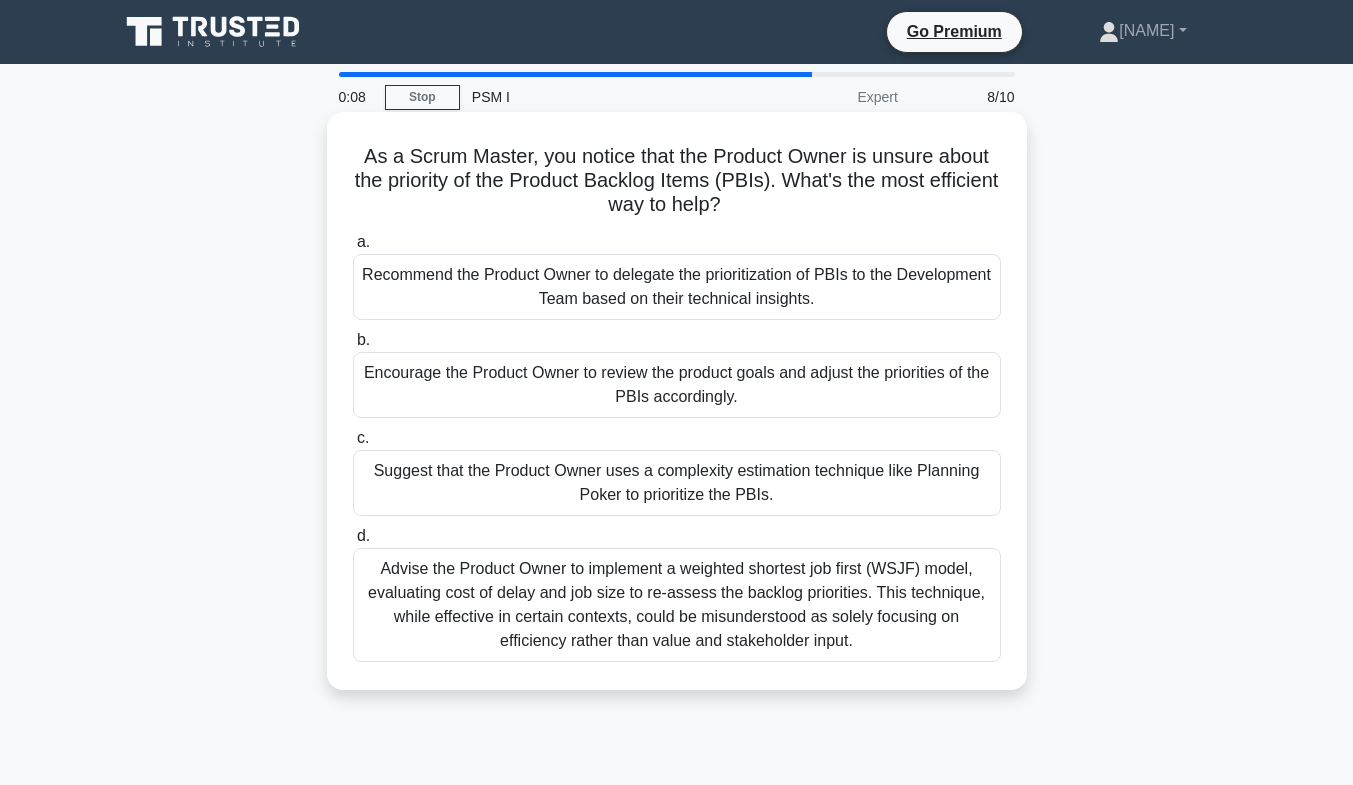 scroll, scrollTop: 2, scrollLeft: 0, axis: vertical 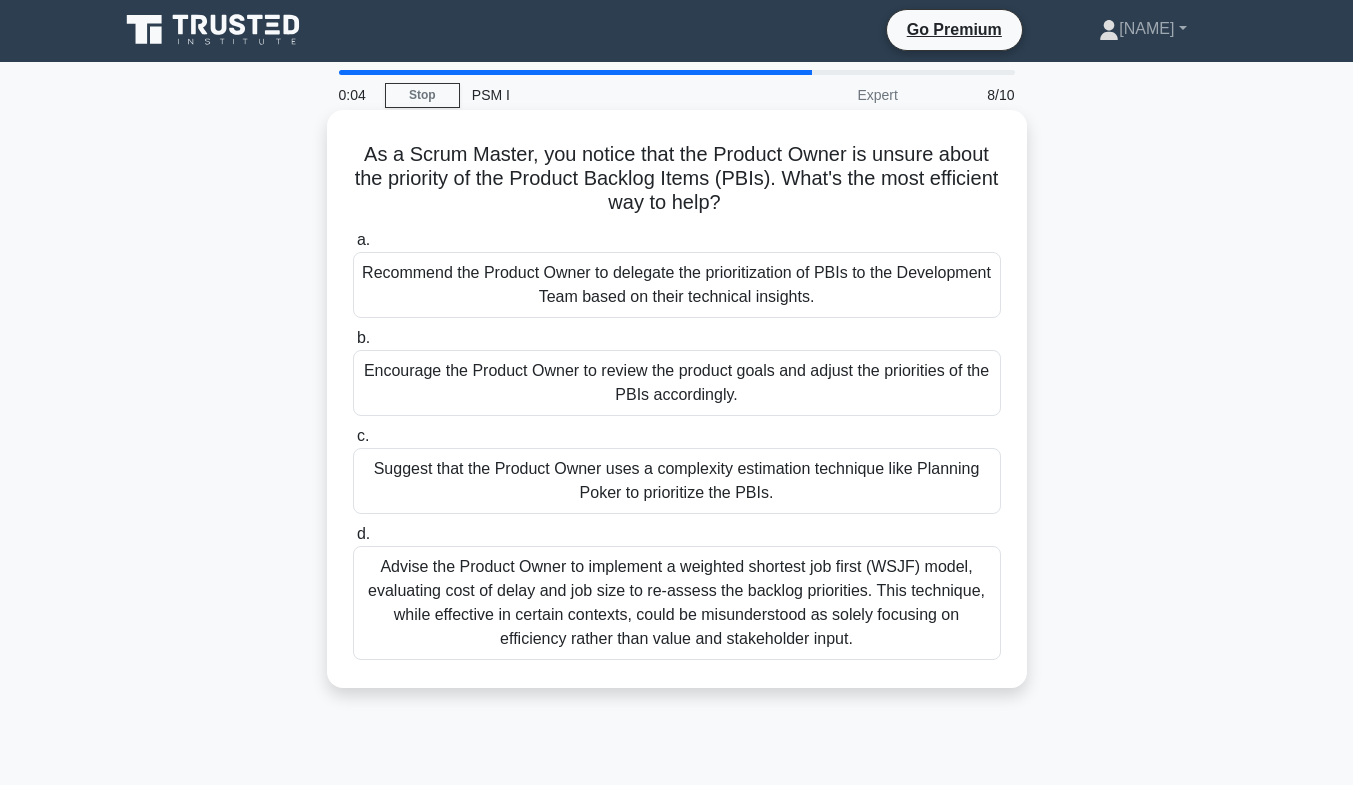 click on "Encourage the Product Owner to review the product goals and adjust the priorities of the PBIs accordingly." at bounding box center [677, 383] 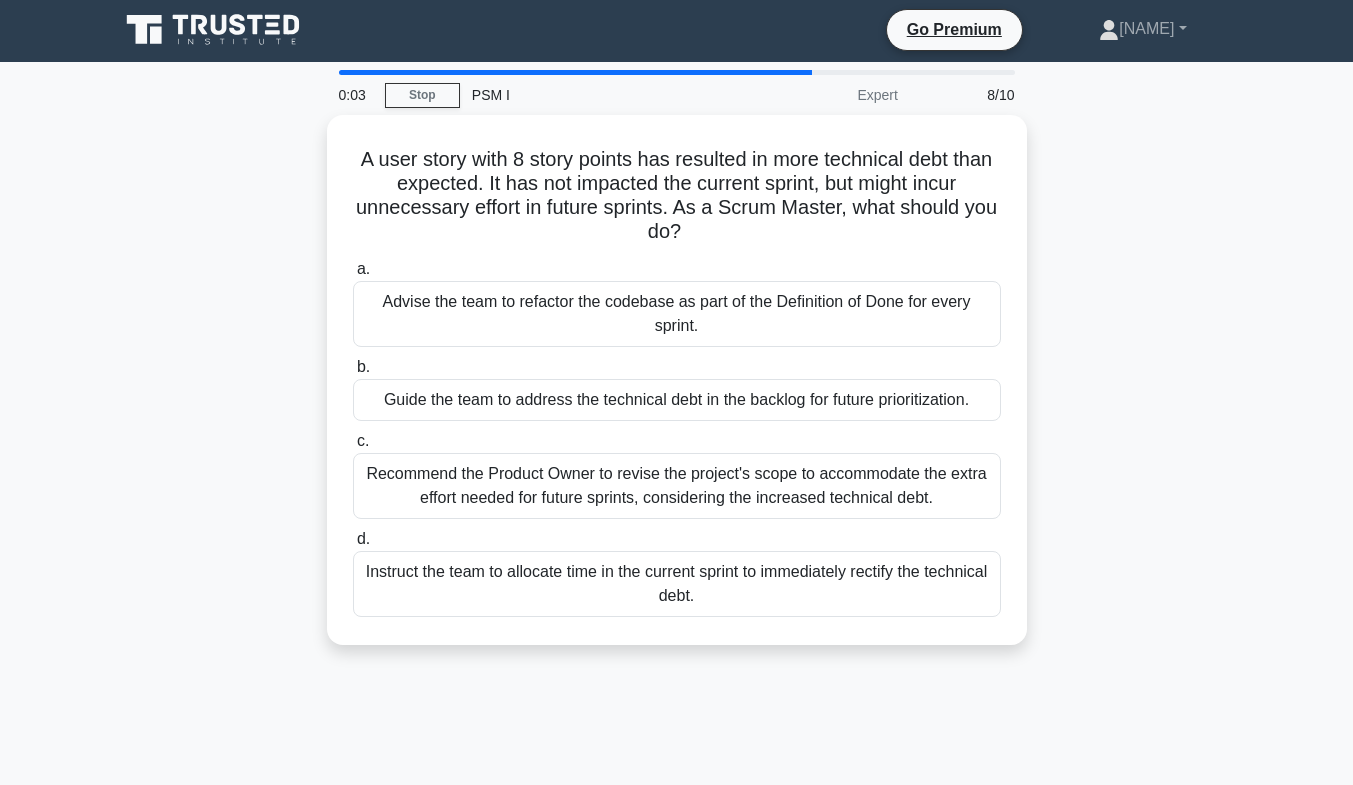 scroll, scrollTop: 0, scrollLeft: 0, axis: both 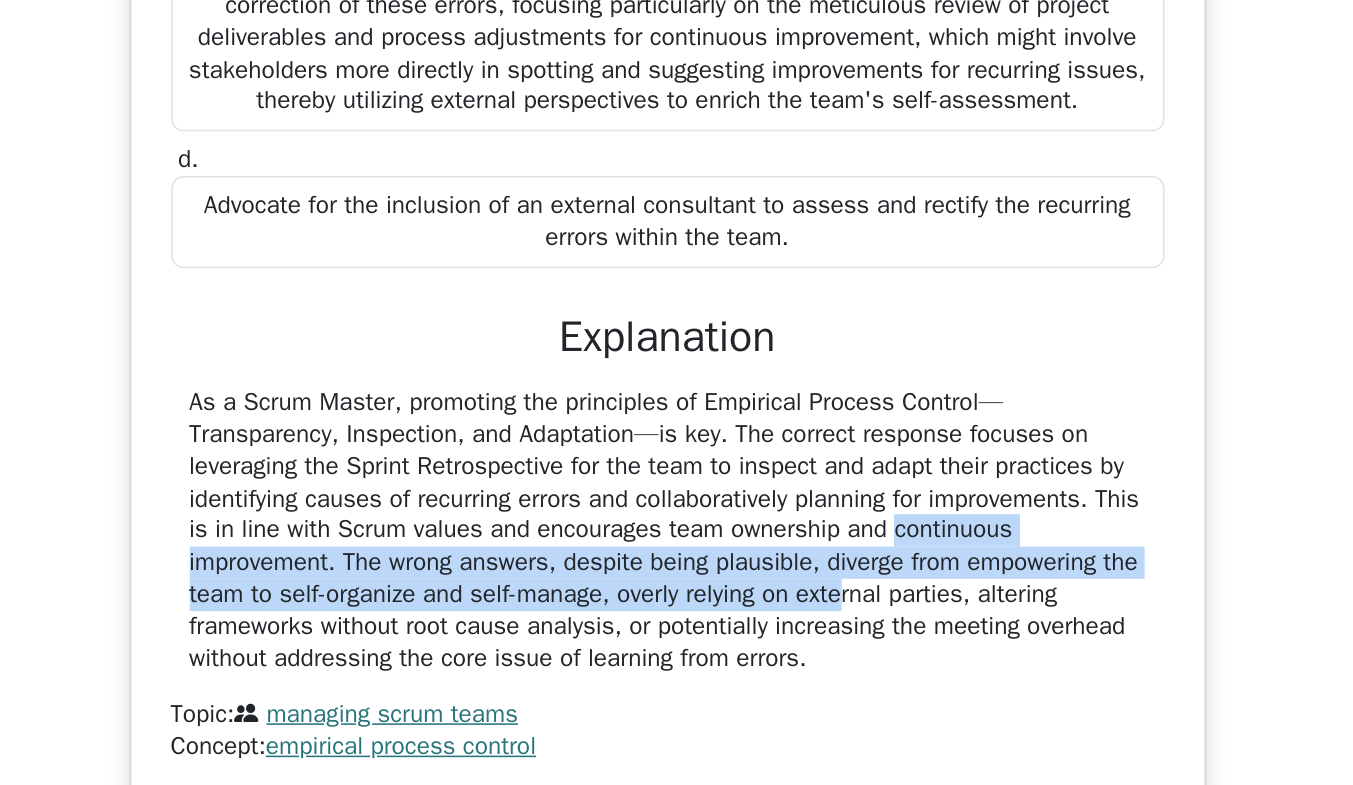drag, startPoint x: 717, startPoint y: 519, endPoint x: 709, endPoint y: 560, distance: 41.773197 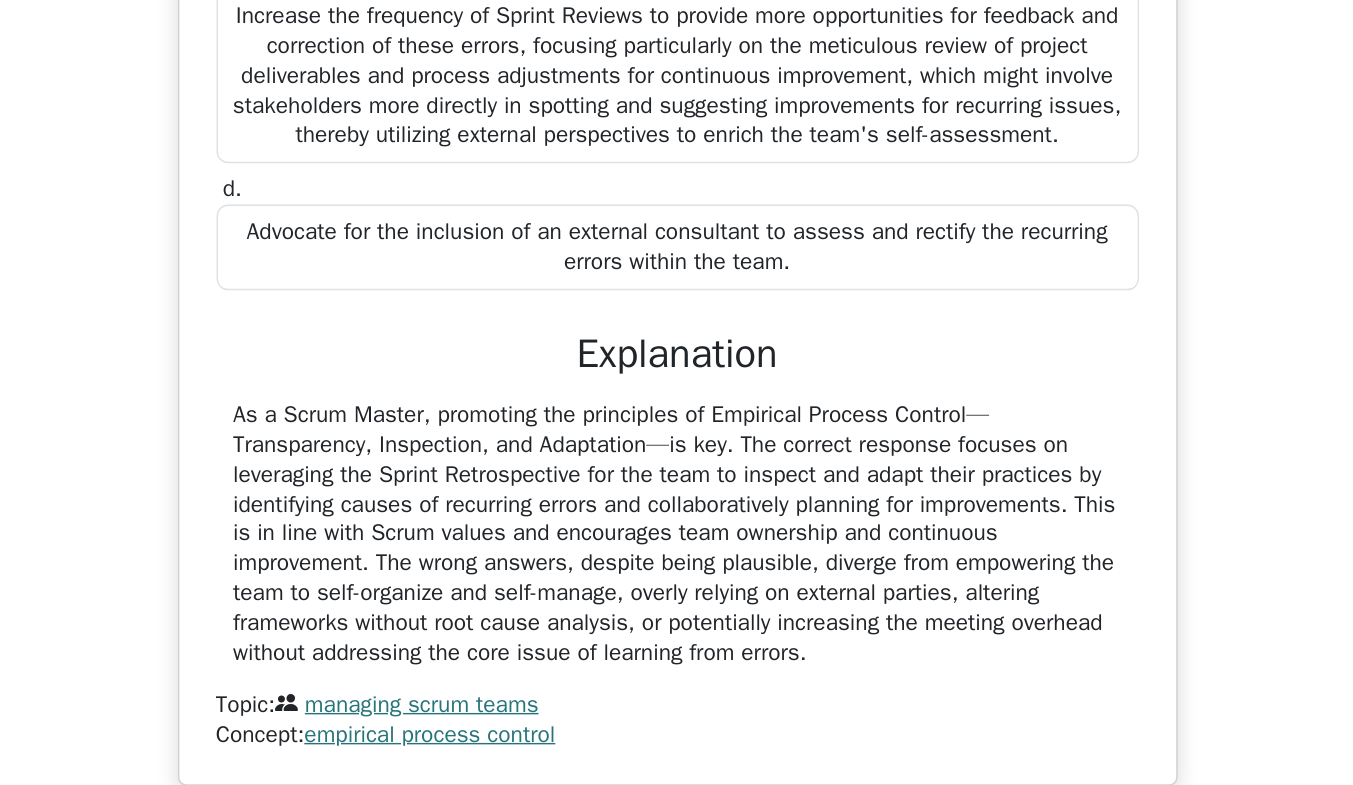 click on "As a Scrum Master, promoting the principles of Empirical Process Control—Transparency, Inspection, and Adaptation—is key. The correct response focuses on leveraging the Sprint Retrospective for the team to inspect and adapt their practices by identifying causes of recurring errors and collaboratively planning for improvements. This is in line with Scrum values and encourages team ownership and continuous improvement. The wrong answers, despite being plausible, diverge from empowering the team to self-organize and self-manage, overly relying on external parties, altering frameworks without root cause analysis, or potentially increasing the meeting overhead without addressing the core issue of learning from errors." at bounding box center [677, 526] 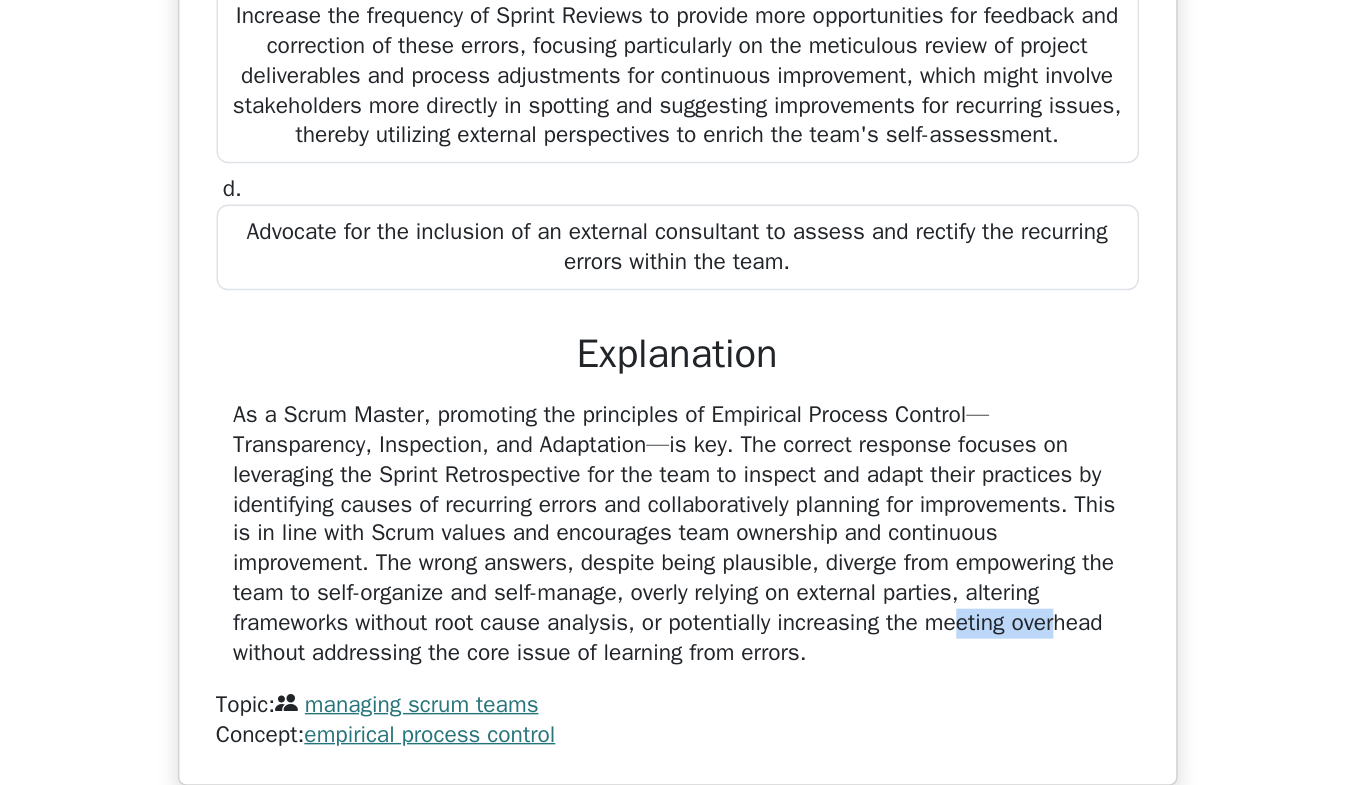 click on "As a Scrum Master, promoting the principles of Empirical Process Control—Transparency, Inspection, and Adaptation—is key. The correct response focuses on leveraging the Sprint Retrospective for the team to inspect and adapt their practices by identifying causes of recurring errors and collaboratively planning for improvements. This is in line with Scrum values and encourages team ownership and continuous improvement. The wrong answers, despite being plausible, diverge from empowering the team to self-organize and self-manage, overly relying on external parties, altering frameworks without root cause analysis, or potentially increasing the meeting overhead without addressing the core issue of learning from errors." at bounding box center [677, 526] 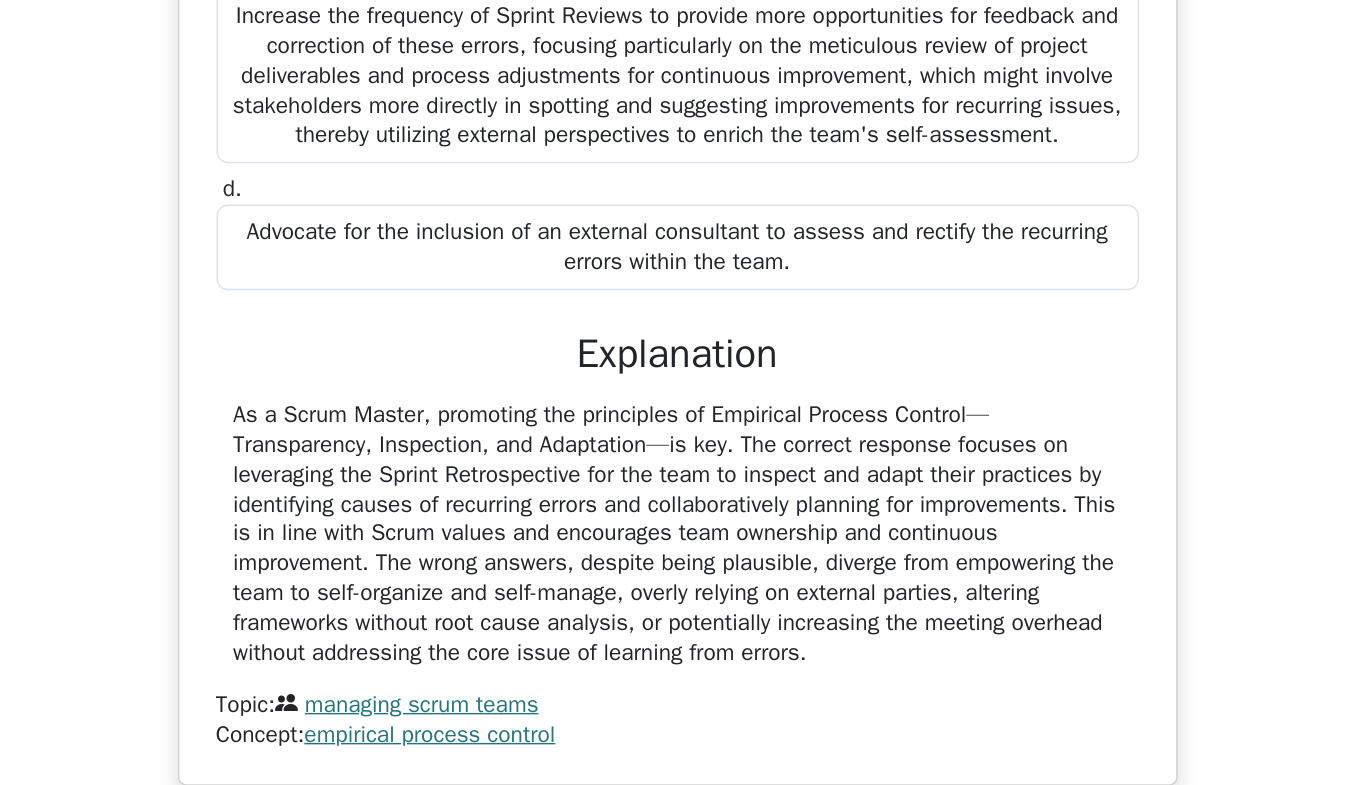 scroll, scrollTop: 0, scrollLeft: 0, axis: both 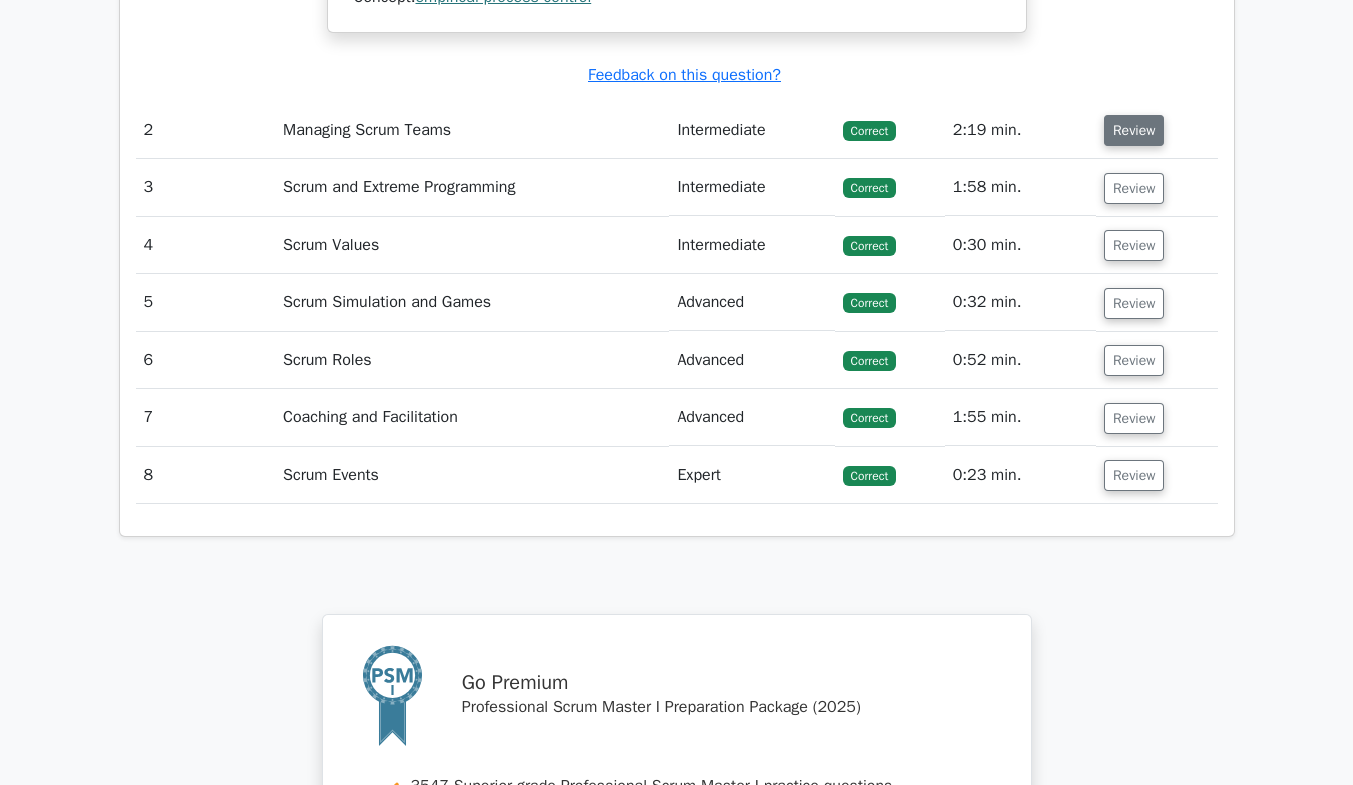 click on "Review" at bounding box center (1134, 130) 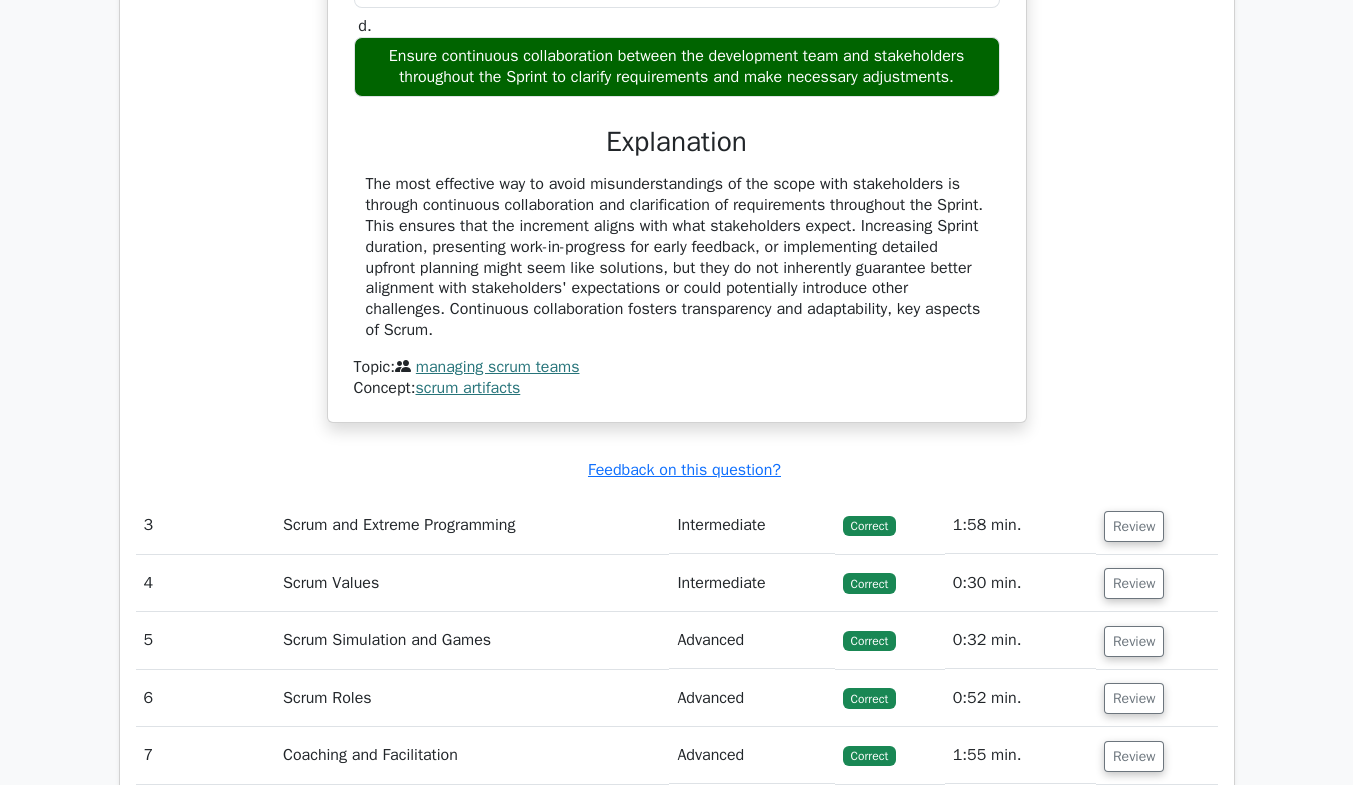 scroll, scrollTop: 3129, scrollLeft: 0, axis: vertical 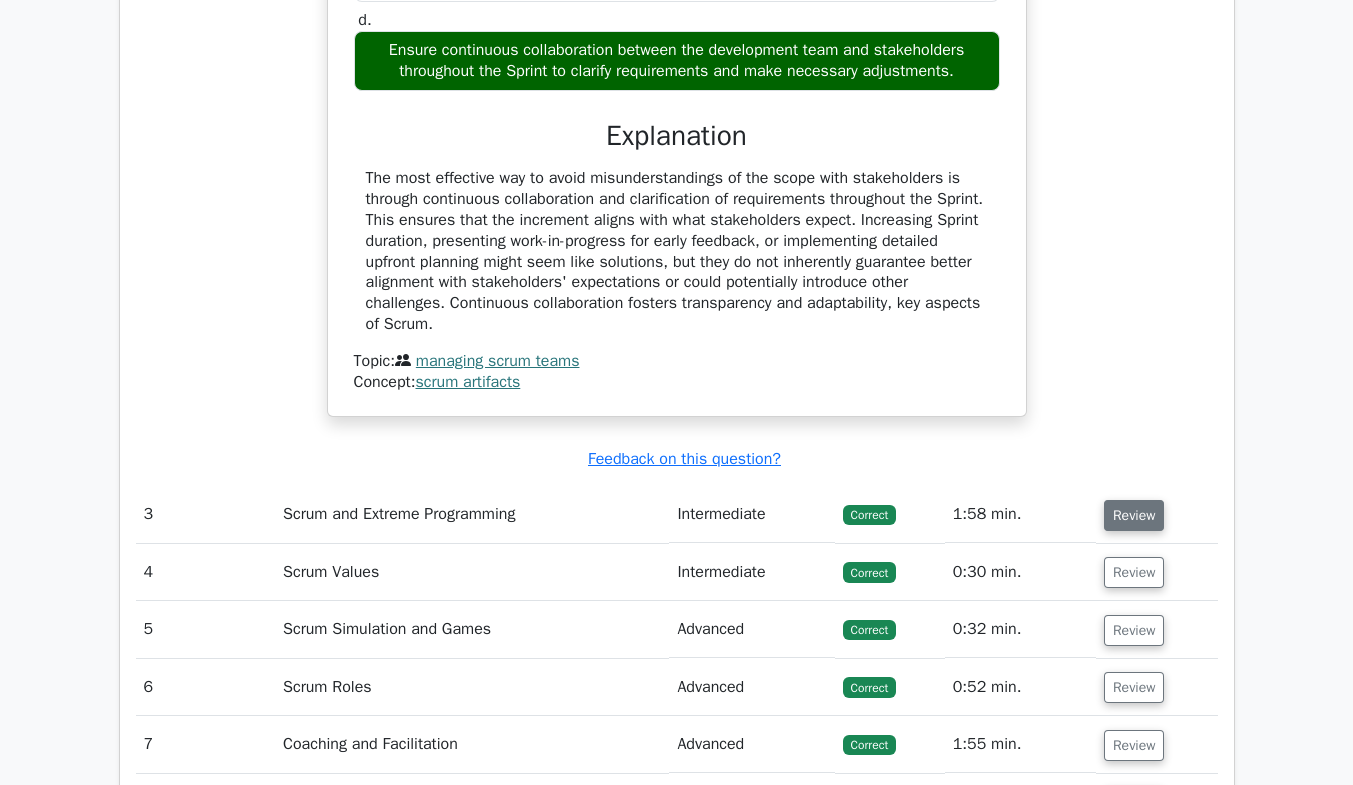 click on "Review" at bounding box center [1134, 515] 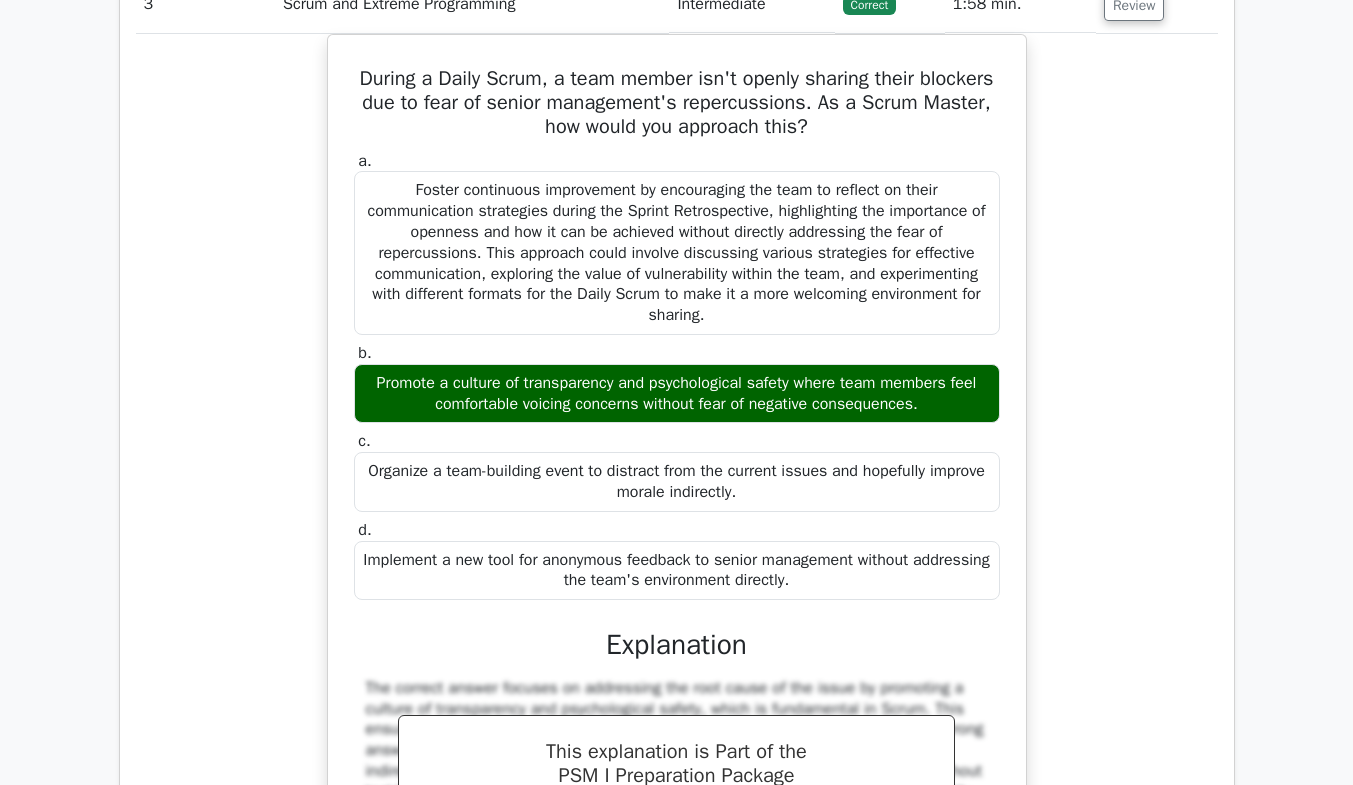 scroll, scrollTop: 3643, scrollLeft: 0, axis: vertical 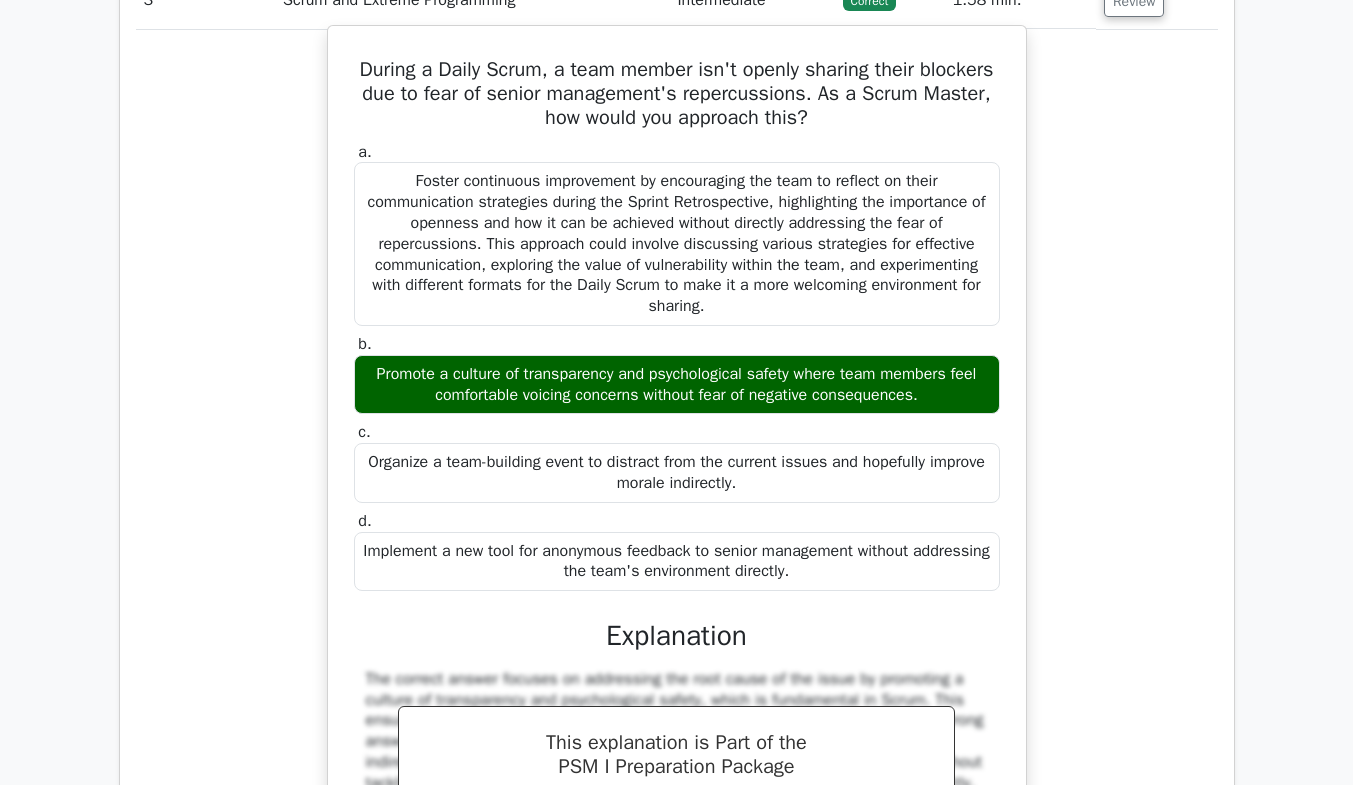 click on "Foster continuous improvement by encouraging the team to reflect on their communication strategies during the Sprint Retrospective, highlighting the importance of openness and how it can be achieved without directly addressing the fear of repercussions. This approach could involve discussing various strategies for effective communication, exploring the value of vulnerability within the team, and experimenting with different formats for the Daily Scrum to make it a more welcoming environment for sharing." at bounding box center (677, 244) 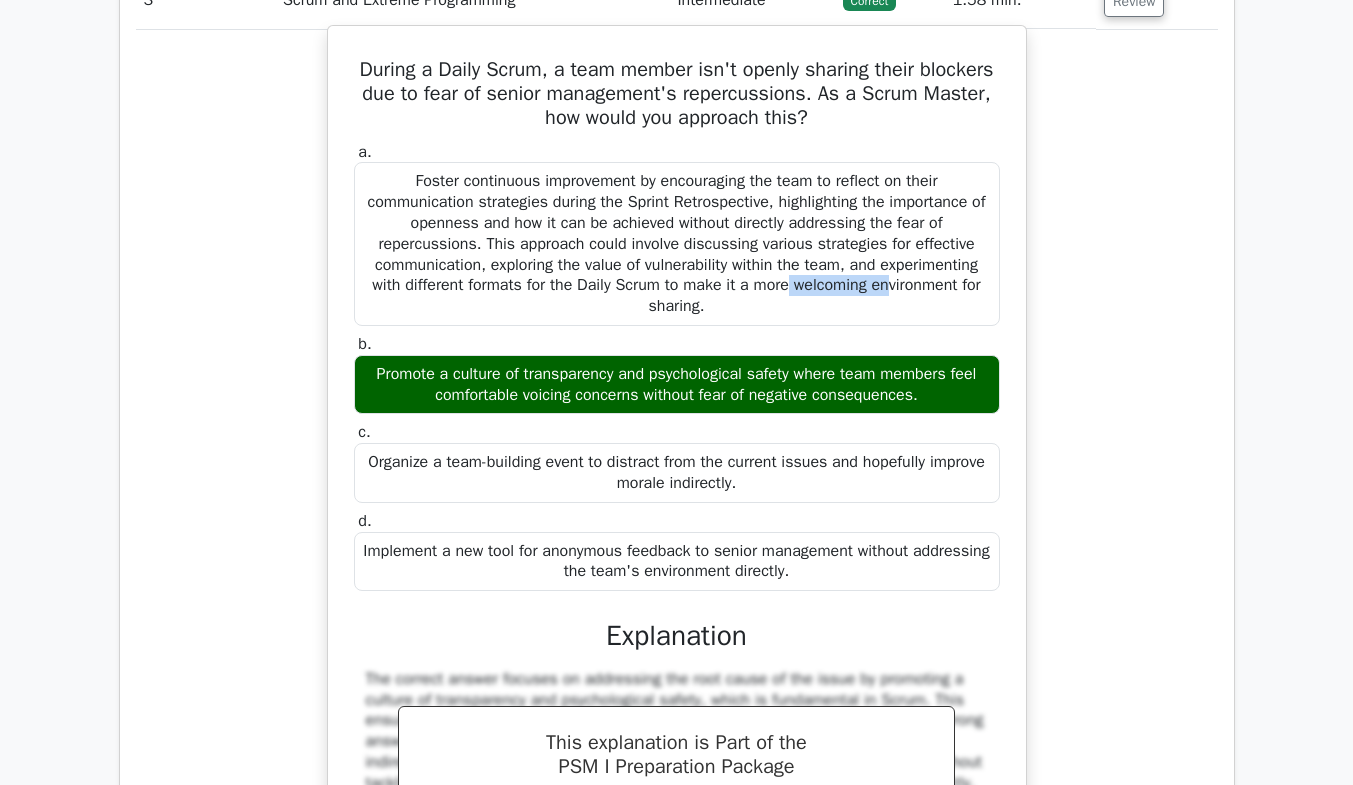 click on "Foster continuous improvement by encouraging the team to reflect on their communication strategies during the Sprint Retrospective, highlighting the importance of openness and how it can be achieved without directly addressing the fear of repercussions. This approach could involve discussing various strategies for effective communication, exploring the value of vulnerability within the team, and experimenting with different formats for the Daily Scrum to make it a more welcoming environment for sharing." at bounding box center (677, 244) 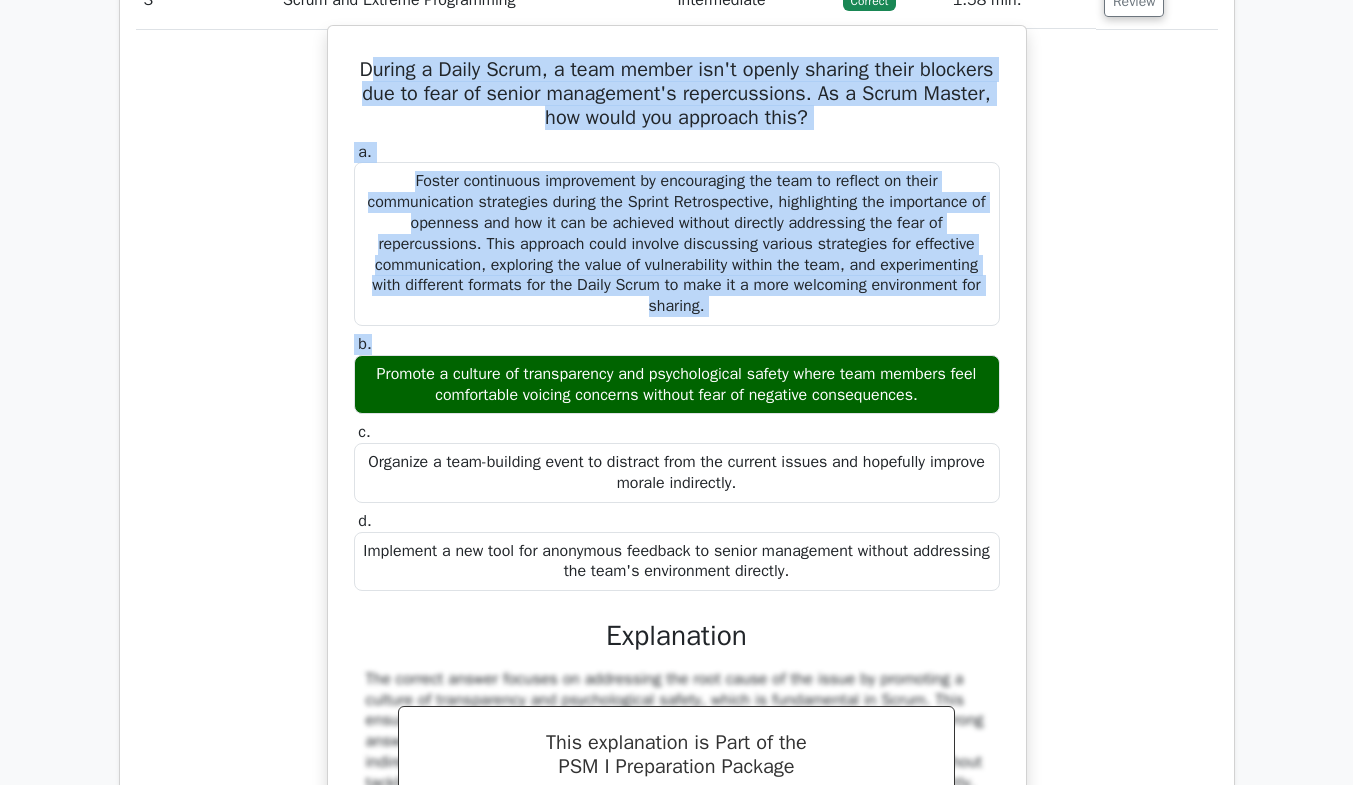 drag, startPoint x: 397, startPoint y: 60, endPoint x: 742, endPoint y: 329, distance: 437.47687 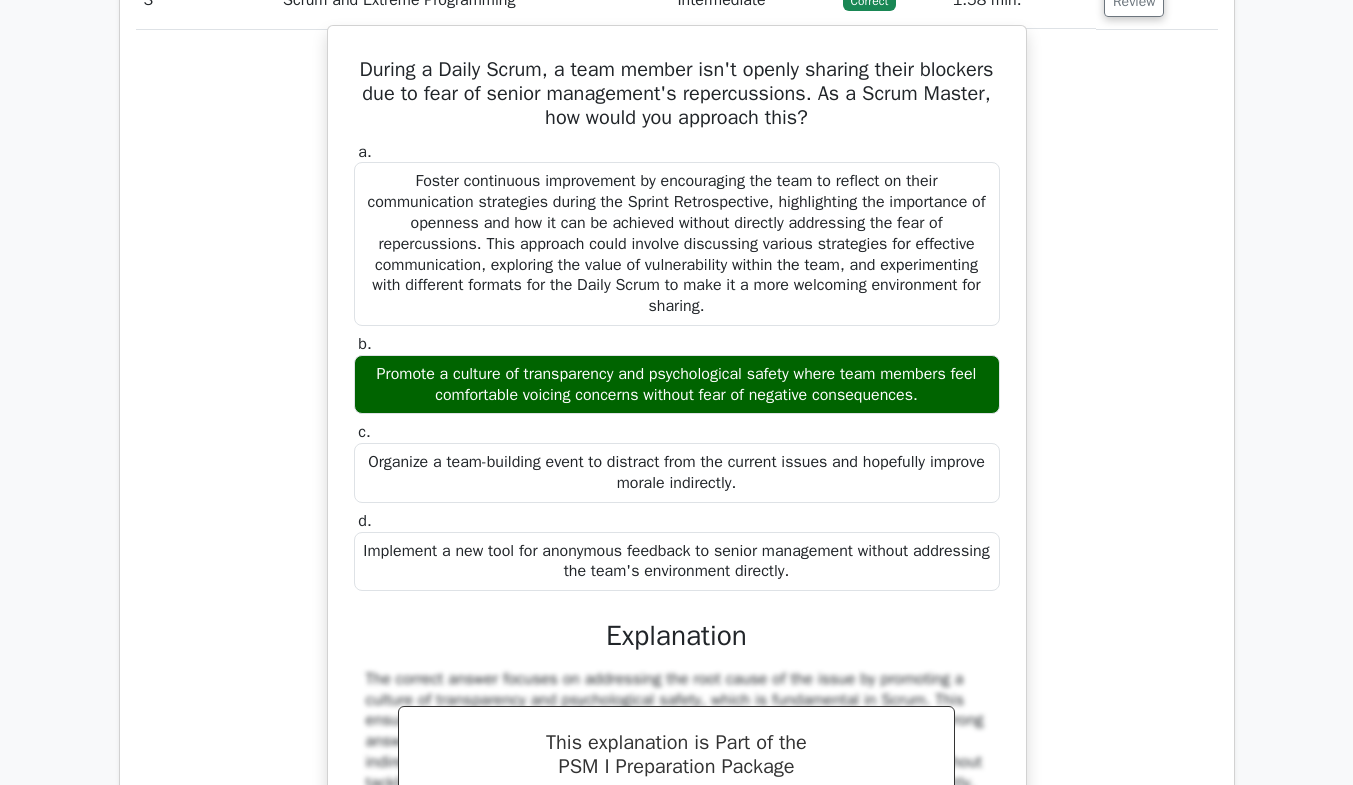 drag, startPoint x: 385, startPoint y: 69, endPoint x: 958, endPoint y: 390, distance: 656.78766 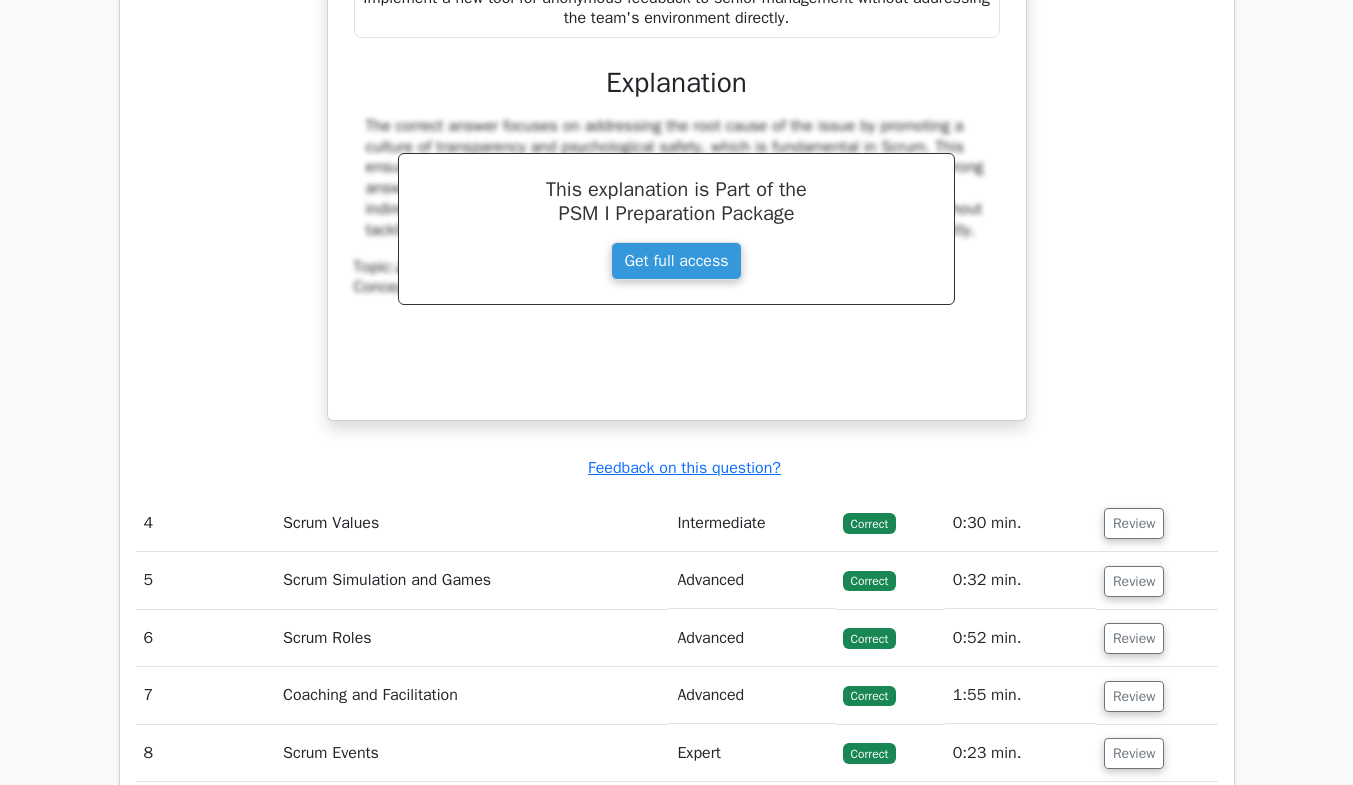 scroll, scrollTop: 0, scrollLeft: 12, axis: horizontal 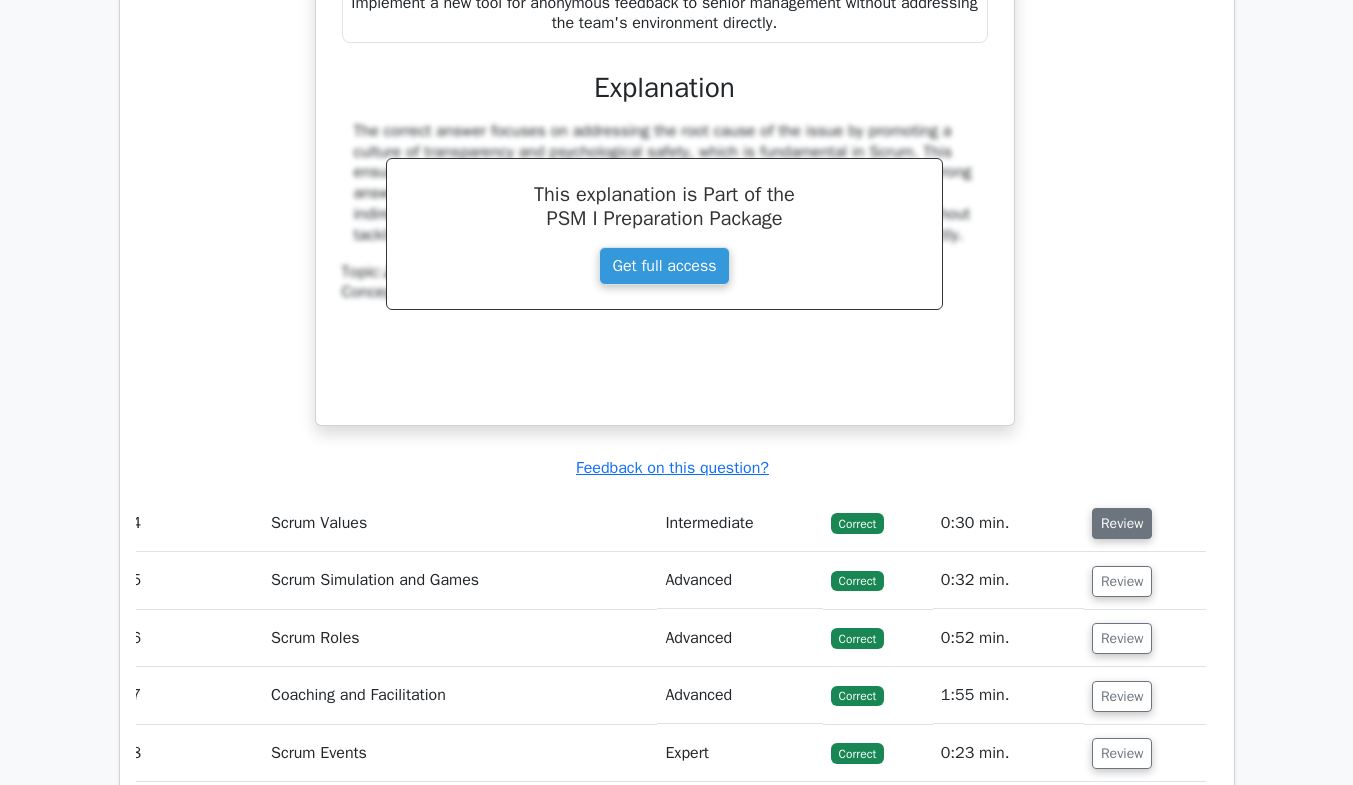 click on "Review" at bounding box center [1122, 523] 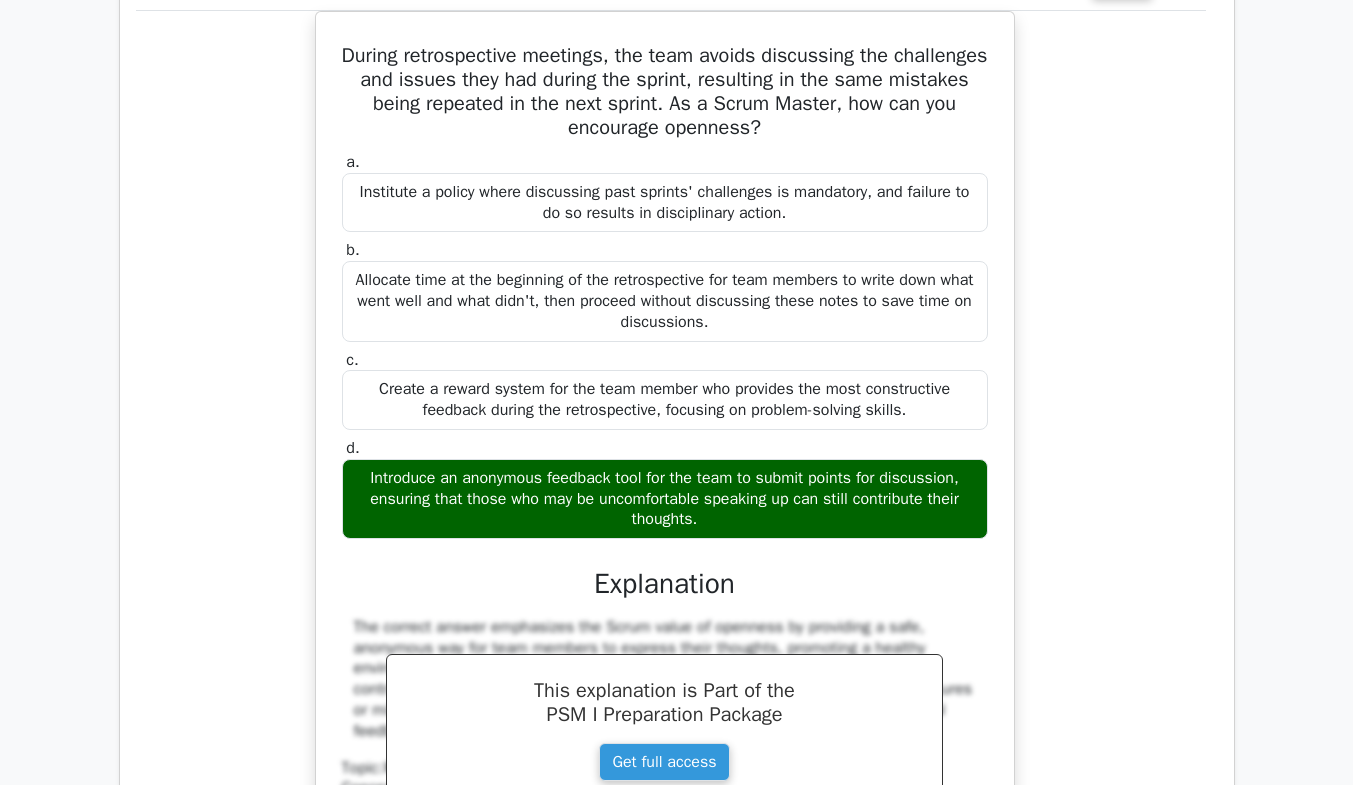 scroll, scrollTop: 4739, scrollLeft: 0, axis: vertical 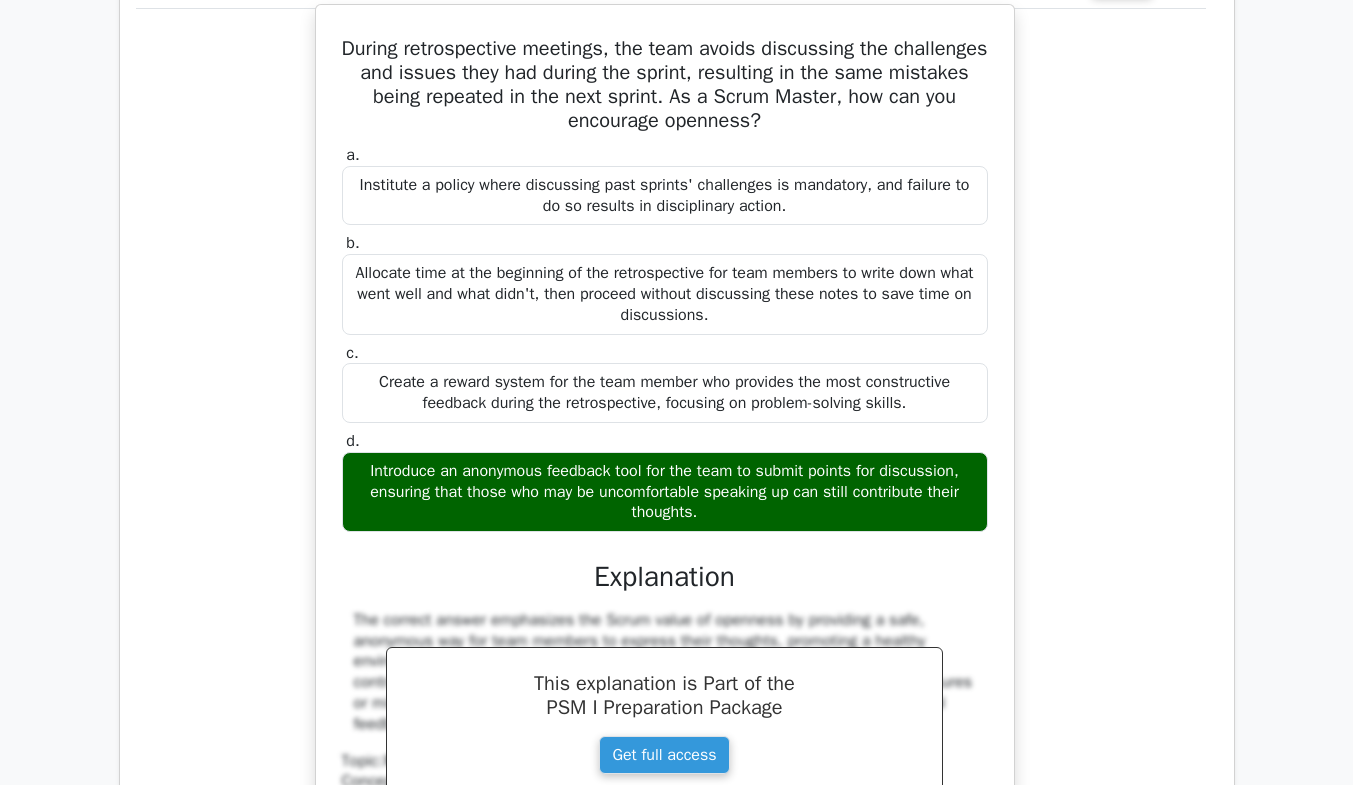 click on "Introduce an anonymous feedback tool for the team to submit points for discussion, ensuring that those who may be uncomfortable speaking up can still contribute their thoughts." at bounding box center [665, 492] 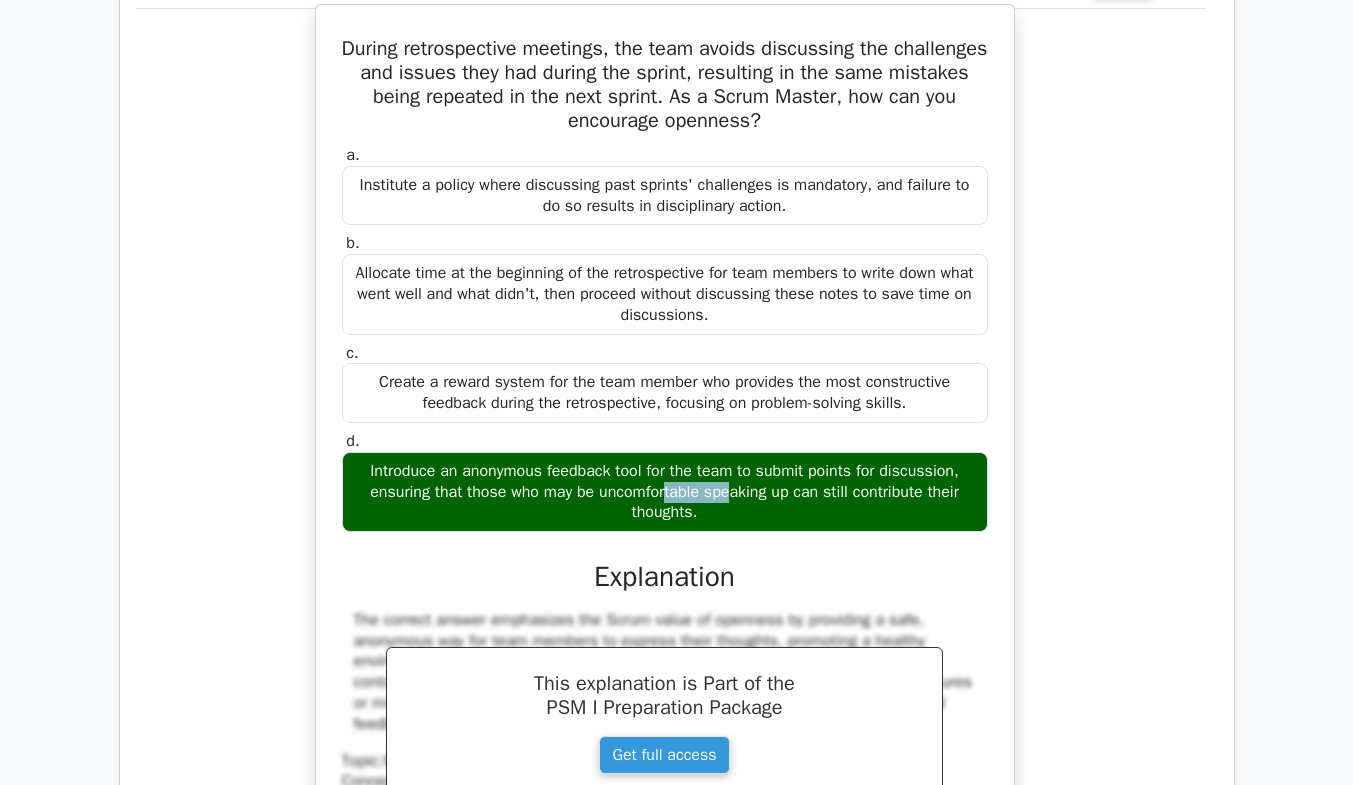 click on "Introduce an anonymous feedback tool for the team to submit points for discussion, ensuring that those who may be uncomfortable speaking up can still contribute their thoughts." at bounding box center (665, 492) 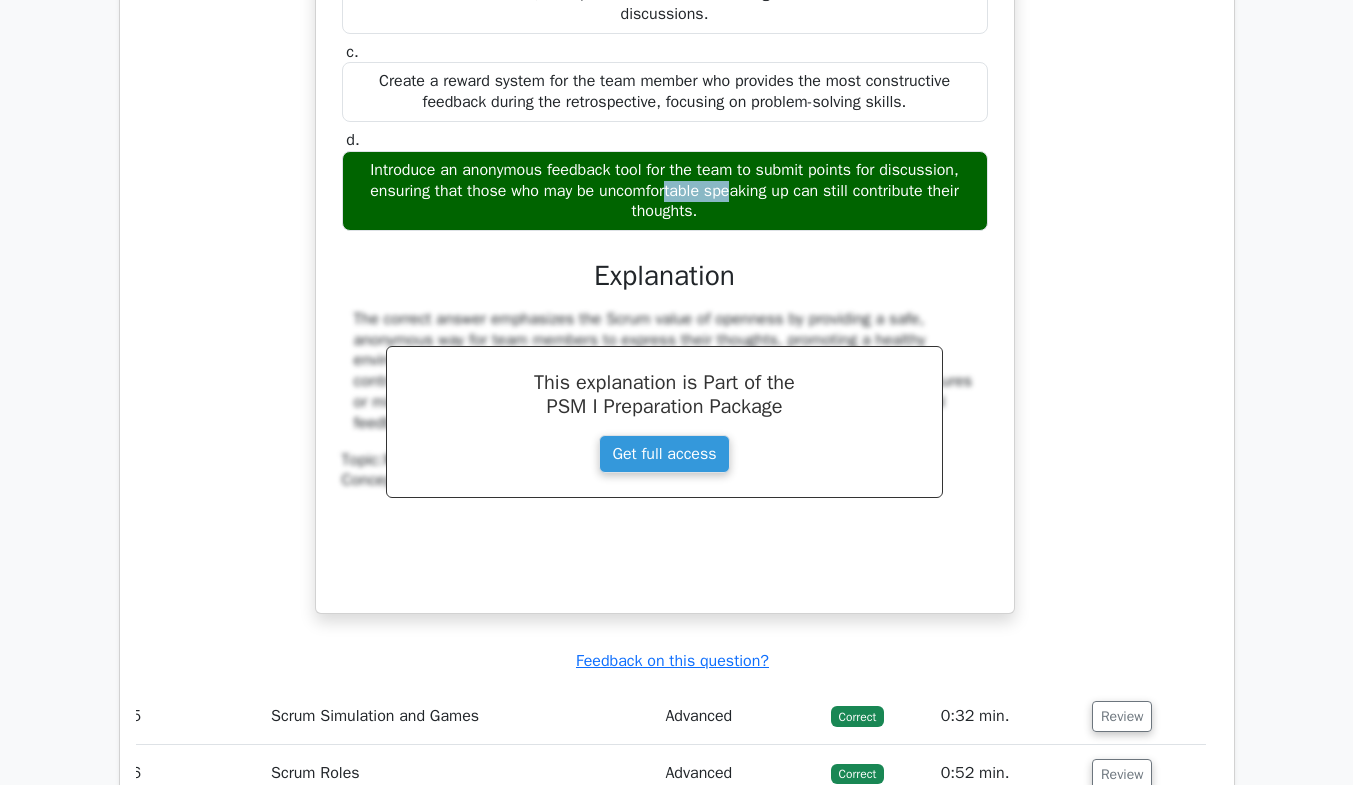 scroll, scrollTop: 5087, scrollLeft: 0, axis: vertical 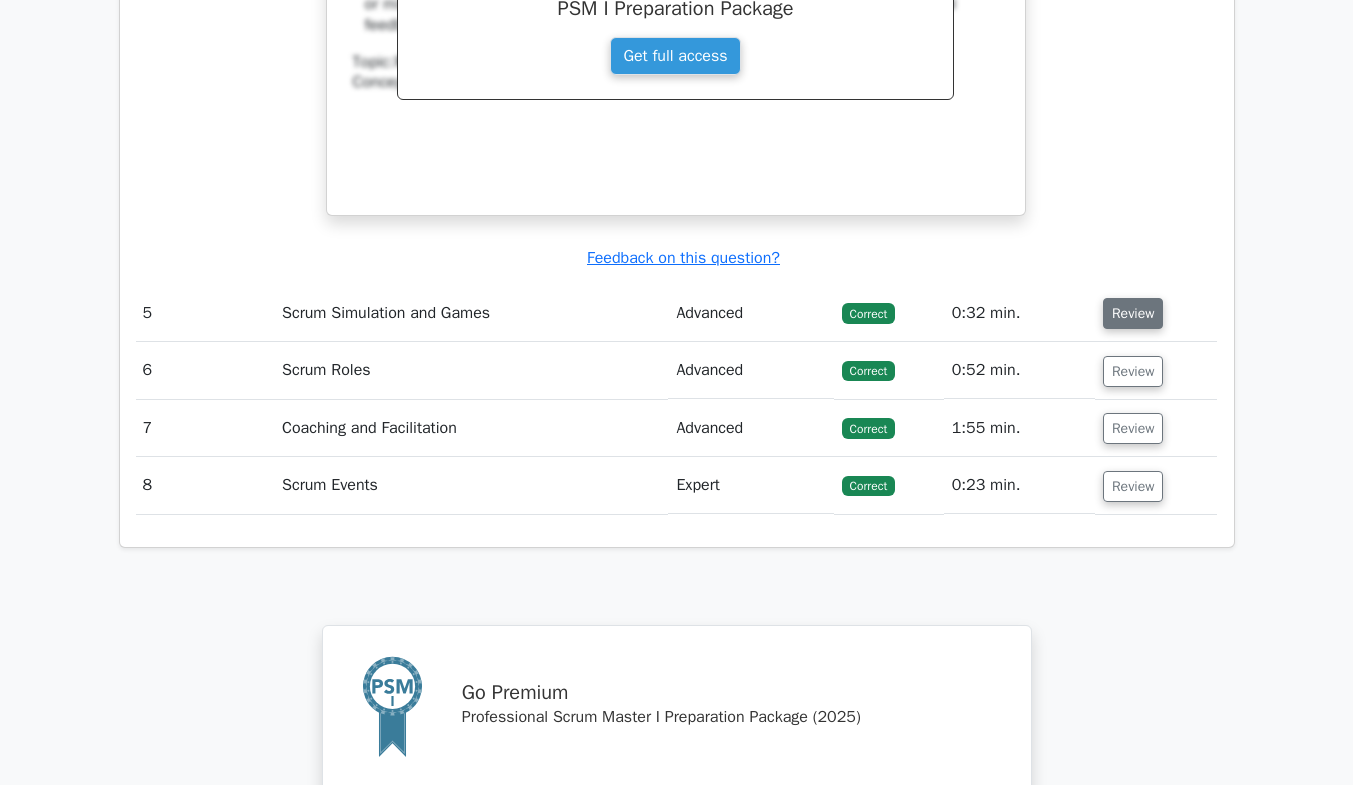 click on "Review" at bounding box center (1133, 313) 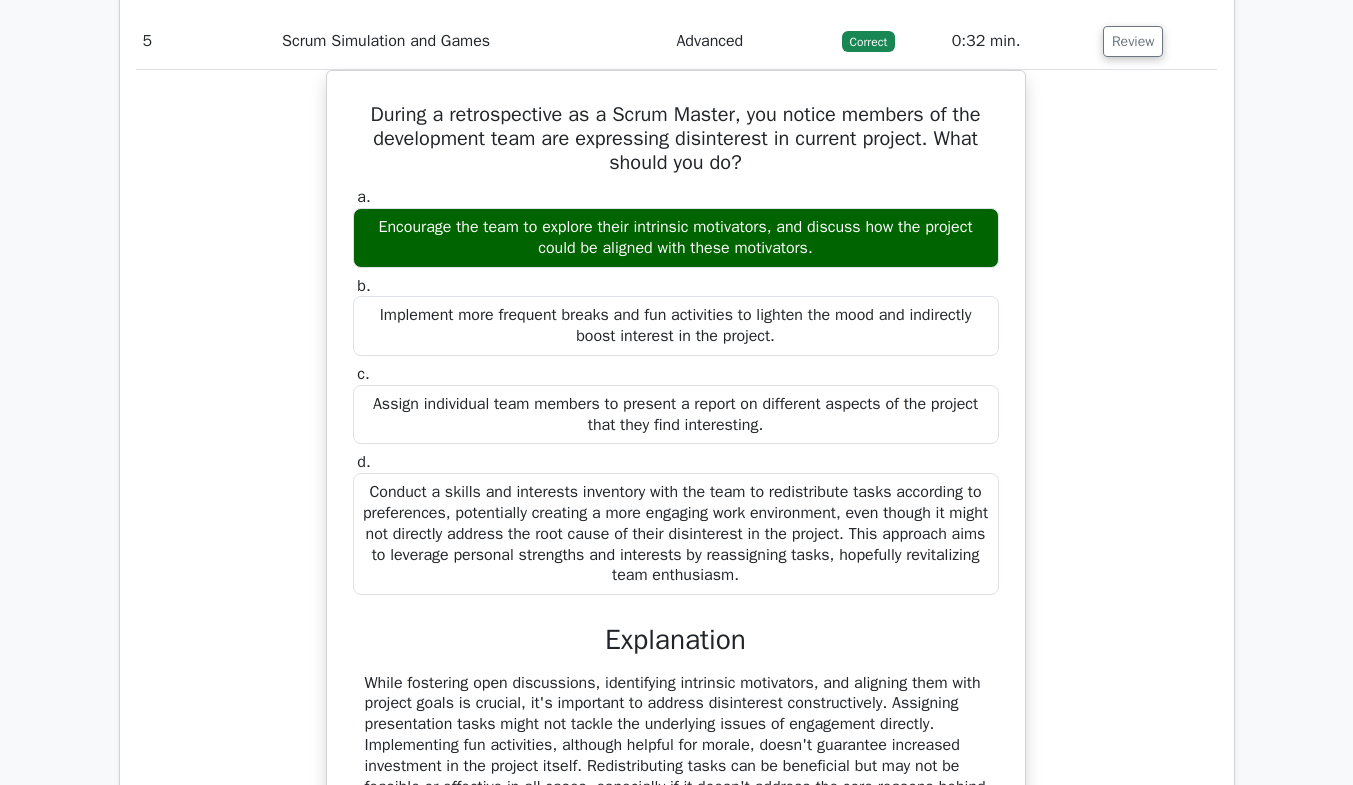 scroll, scrollTop: 5713, scrollLeft: 0, axis: vertical 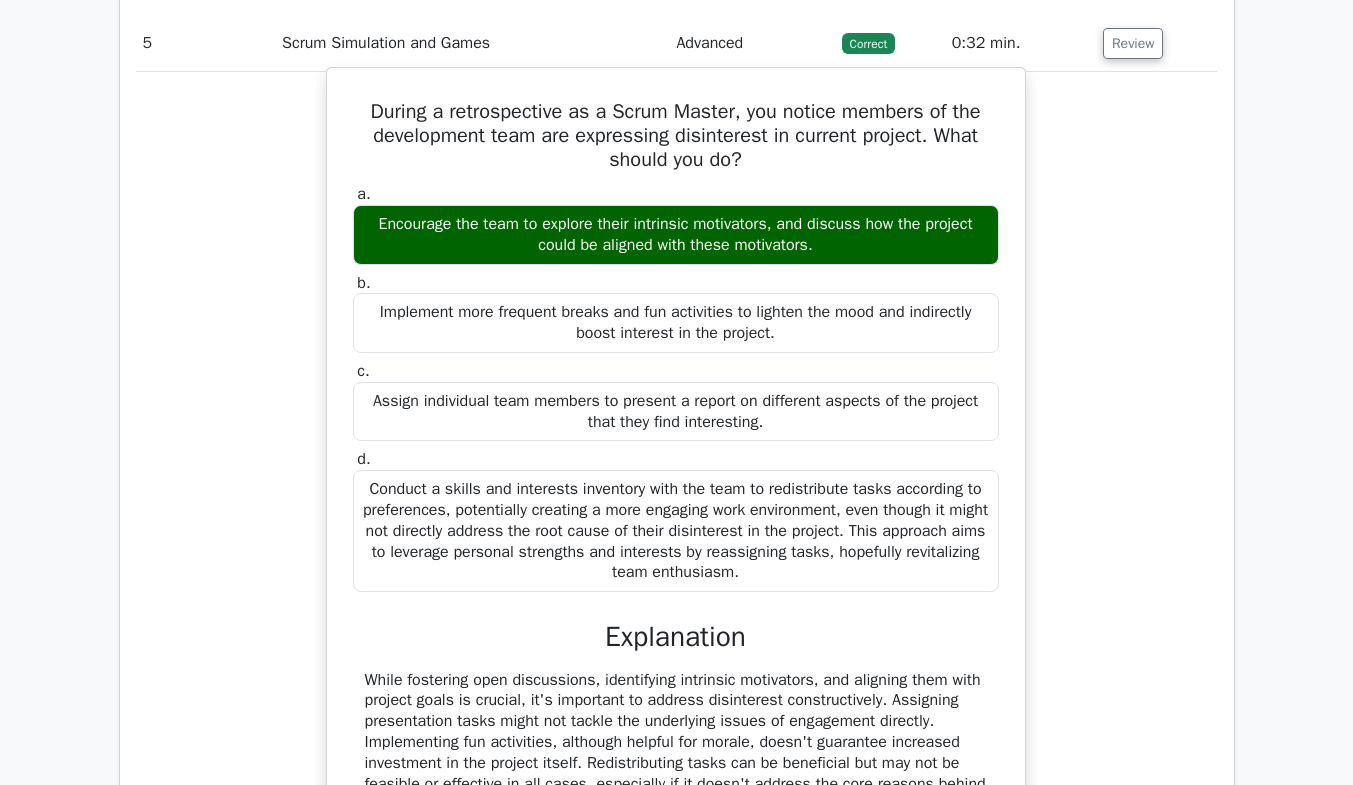 click on "Encourage the team to explore their intrinsic motivators, and discuss how the project could be aligned with these motivators." at bounding box center [676, 235] 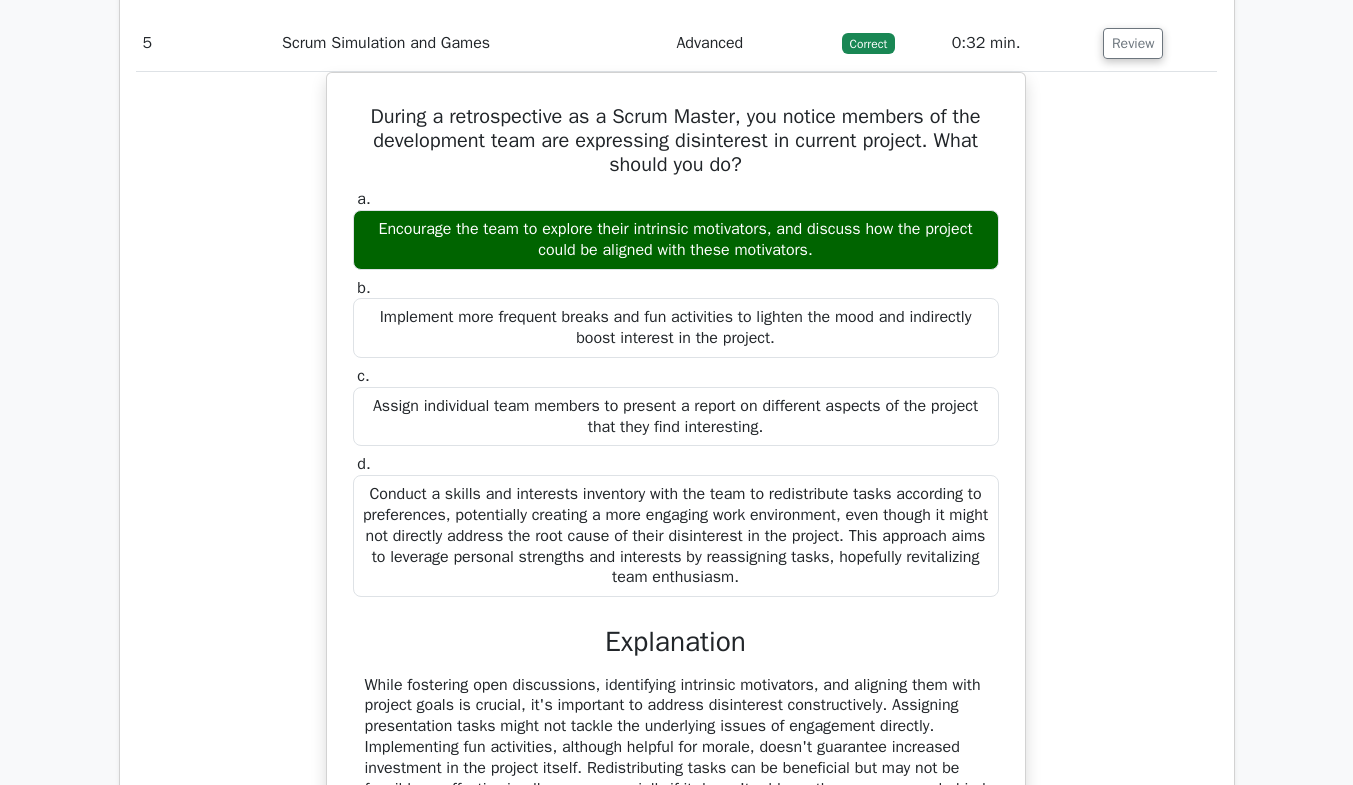 click on "During a retrospective as a Scrum Master, you notice members of the development team are expressing disinterest in current project. What should you do?
a.
Encourage the team to explore their intrinsic motivators, and discuss how the project could be aligned with these motivators.
b.
c. d." at bounding box center (676, 499) 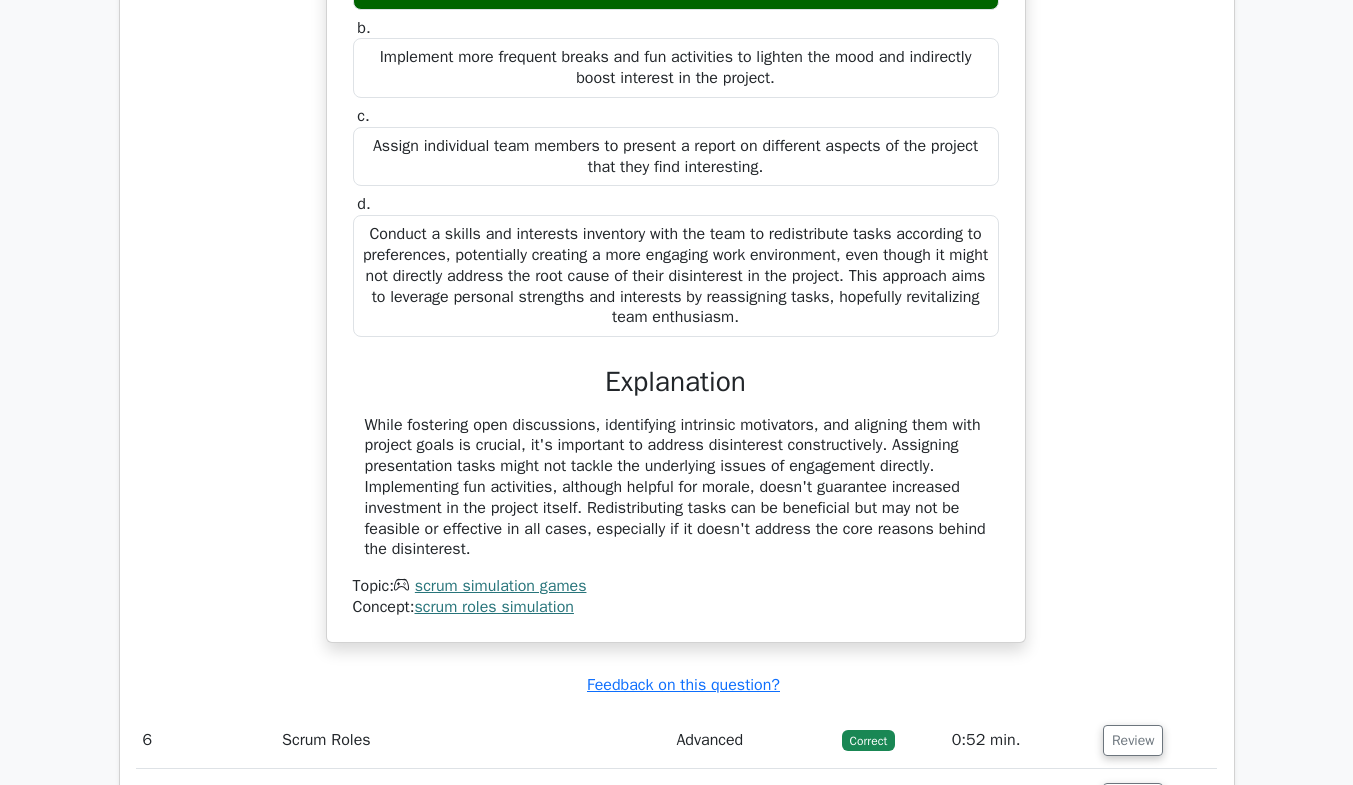 scroll, scrollTop: 5974, scrollLeft: 0, axis: vertical 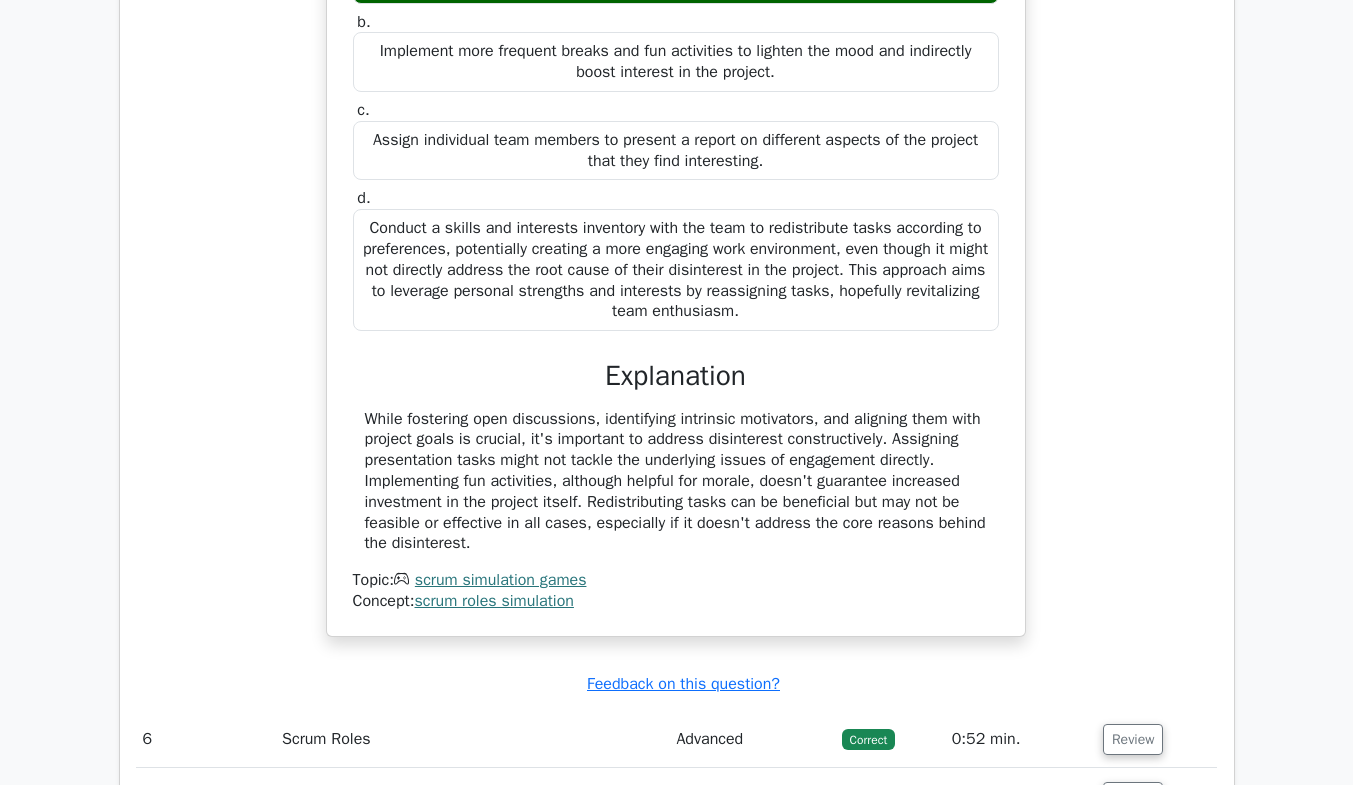 click on "While fostering open discussions, identifying intrinsic motivators, and aligning them with project goals is crucial, it's important to address disinterest constructively. Assigning presentation tasks might not tackle the underlying issues of engagement directly. Implementing fun activities, although helpful for morale, doesn't guarantee increased investment in the project itself. Redistributing tasks can be beneficial but may not be feasible or effective in all cases, especially if it doesn't address the core reasons behind the disinterest." at bounding box center [676, 482] 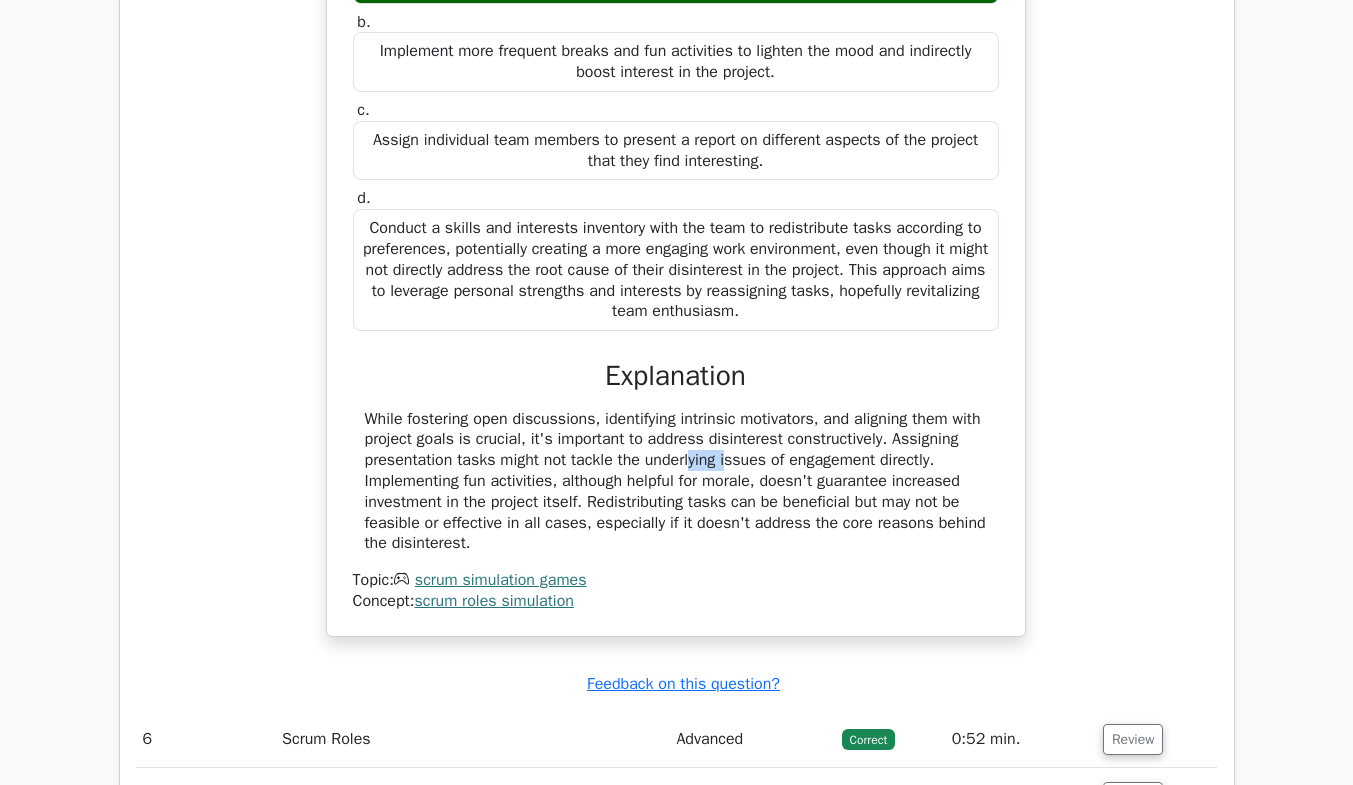 click on "While fostering open discussions, identifying intrinsic motivators, and aligning them with project goals is crucial, it's important to address disinterest constructively. Assigning presentation tasks might not tackle the underlying issues of engagement directly. Implementing fun activities, although helpful for morale, doesn't guarantee increased investment in the project itself. Redistributing tasks can be beneficial but may not be feasible or effective in all cases, especially if it doesn't address the core reasons behind the disinterest." at bounding box center [676, 482] 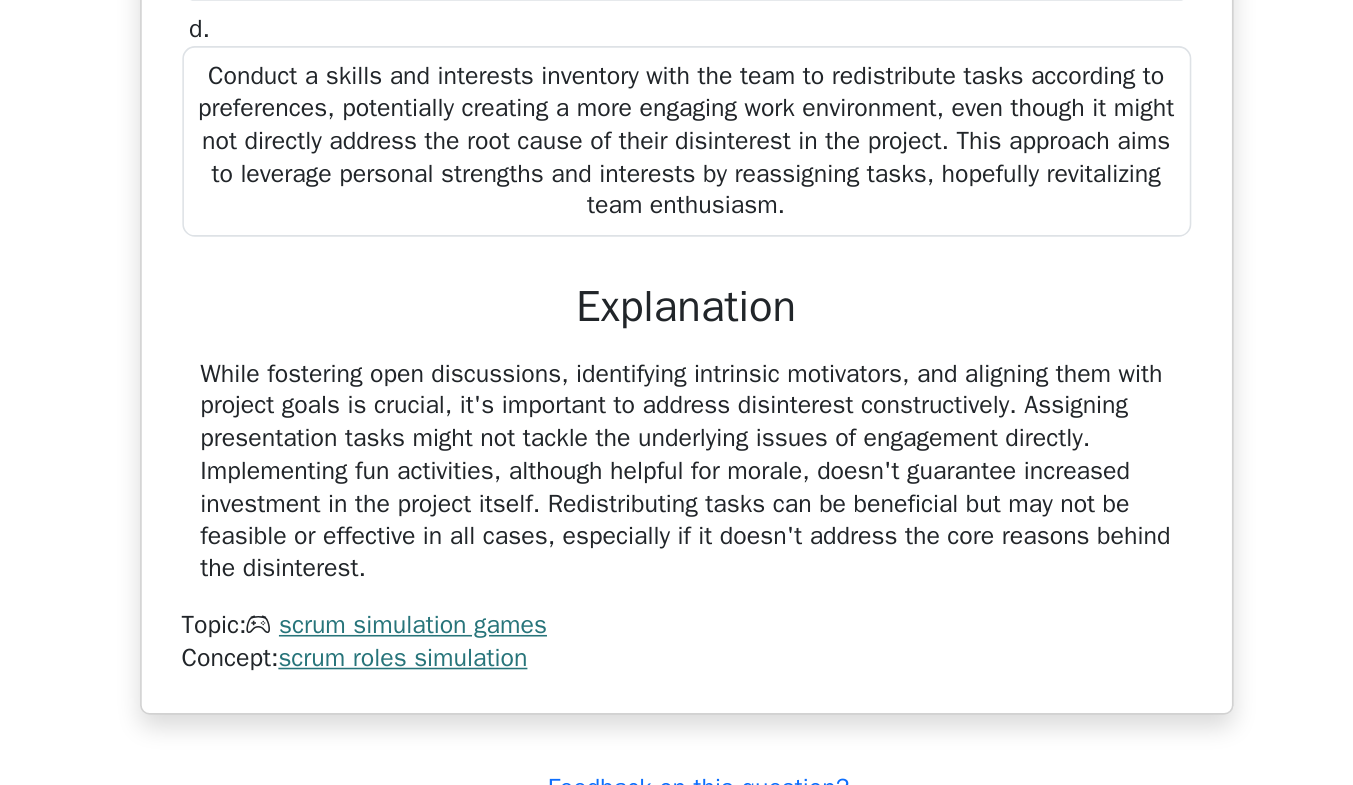 click on "While fostering open discussions, identifying intrinsic motivators, and aligning them with project goals is crucial, it's important to address disinterest constructively. Assigning presentation tasks might not tackle the underlying issues of engagement directly. Implementing fun activities, although helpful for morale, doesn't guarantee increased investment in the project itself. Redistributing tasks can be beneficial but may not be feasible or effective in all cases, especially if it doesn't address the core reasons behind the disinterest." at bounding box center (676, 482) 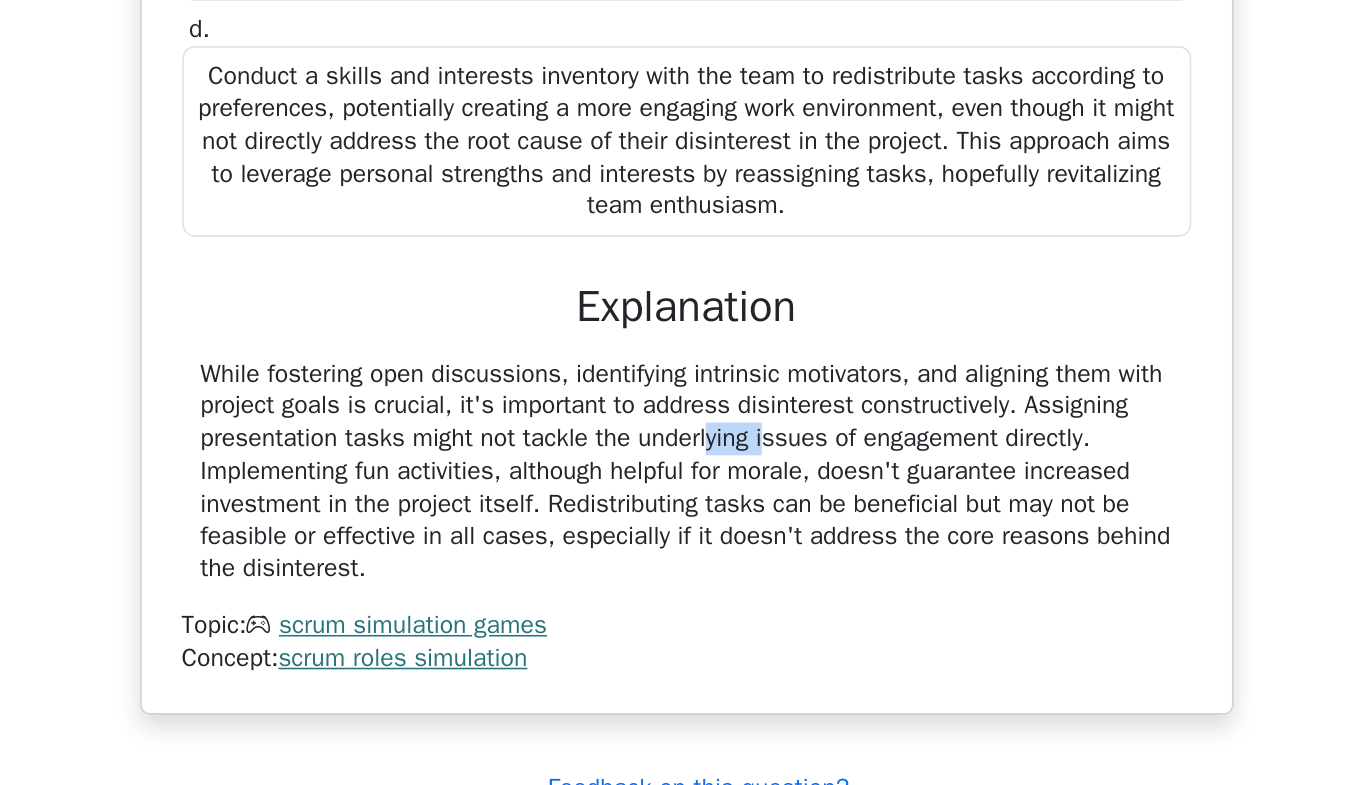 click on "While fostering open discussions, identifying intrinsic motivators, and aligning them with project goals is crucial, it's important to address disinterest constructively. Assigning presentation tasks might not tackle the underlying issues of engagement directly. Implementing fun activities, although helpful for morale, doesn't guarantee increased investment in the project itself. Redistributing tasks can be beneficial but may not be feasible or effective in all cases, especially if it doesn't address the core reasons behind the disinterest." at bounding box center (676, 482) 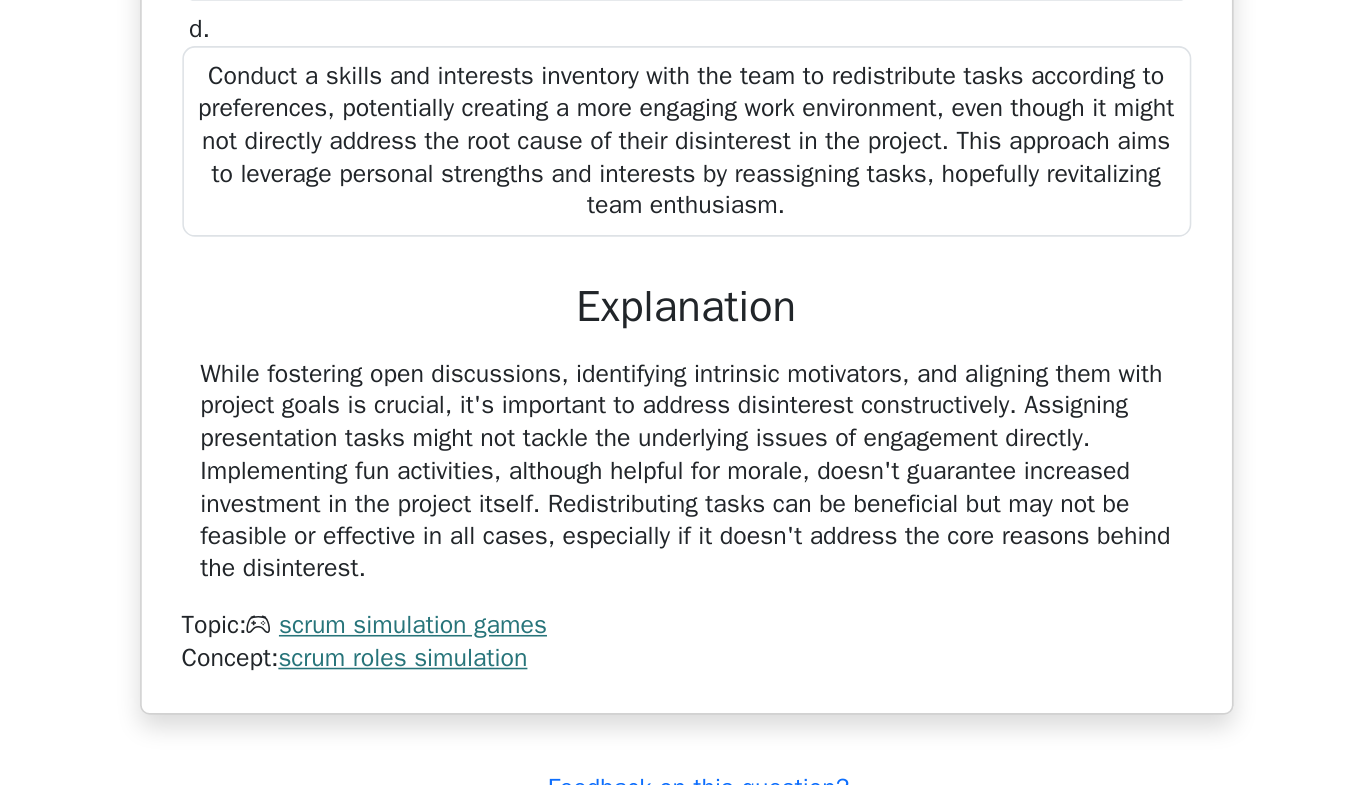 click on "While fostering open discussions, identifying intrinsic motivators, and aligning them with project goals is crucial, it's important to address disinterest constructively. Assigning presentation tasks might not tackle the underlying issues of engagement directly. Implementing fun activities, although helpful for morale, doesn't guarantee increased investment in the project itself. Redistributing tasks can be beneficial but may not be feasible or effective in all cases, especially if it doesn't address the core reasons behind the disinterest." at bounding box center (676, 482) 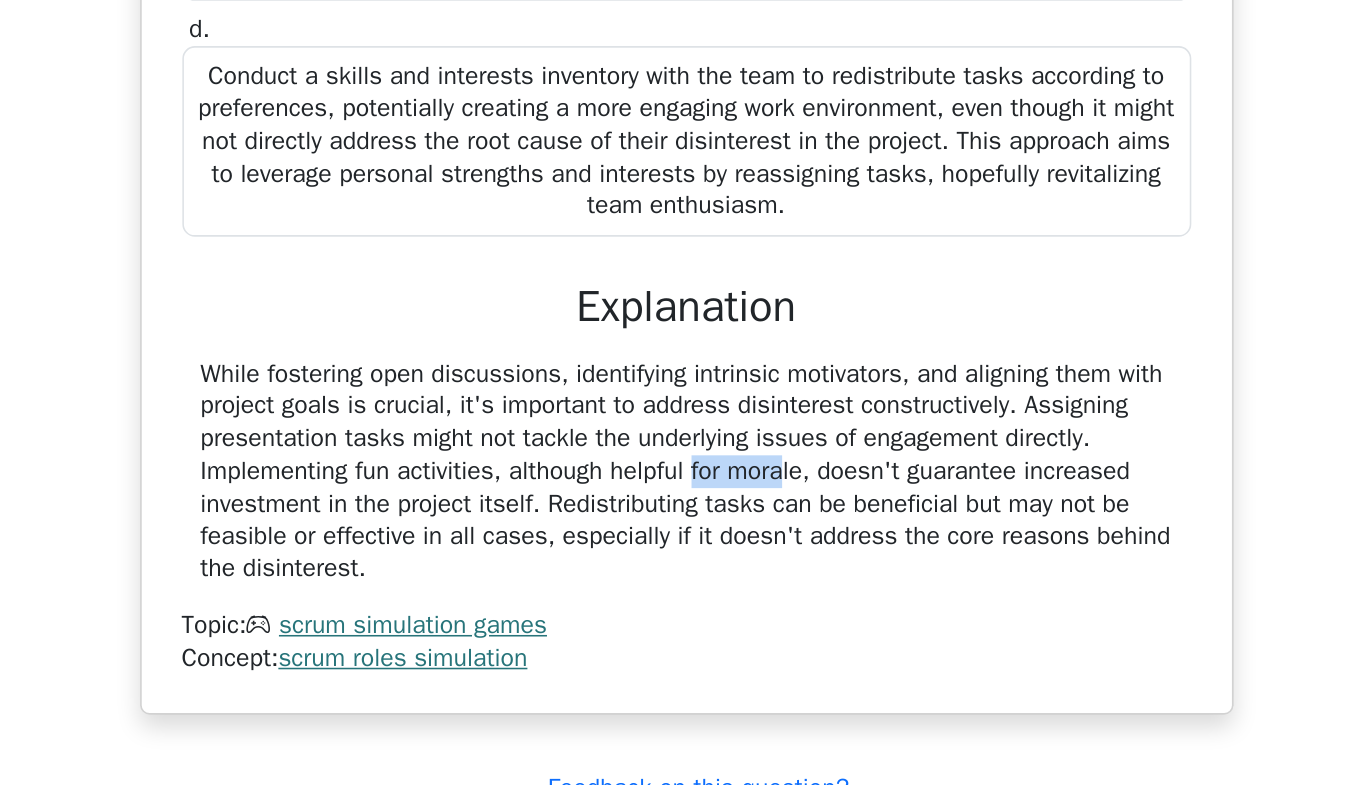 click on "While fostering open discussions, identifying intrinsic motivators, and aligning them with project goals is crucial, it's important to address disinterest constructively. Assigning presentation tasks might not tackle the underlying issues of engagement directly. Implementing fun activities, although helpful for morale, doesn't guarantee increased investment in the project itself. Redistributing tasks can be beneficial but may not be feasible or effective in all cases, especially if it doesn't address the core reasons behind the disinterest." at bounding box center (676, 482) 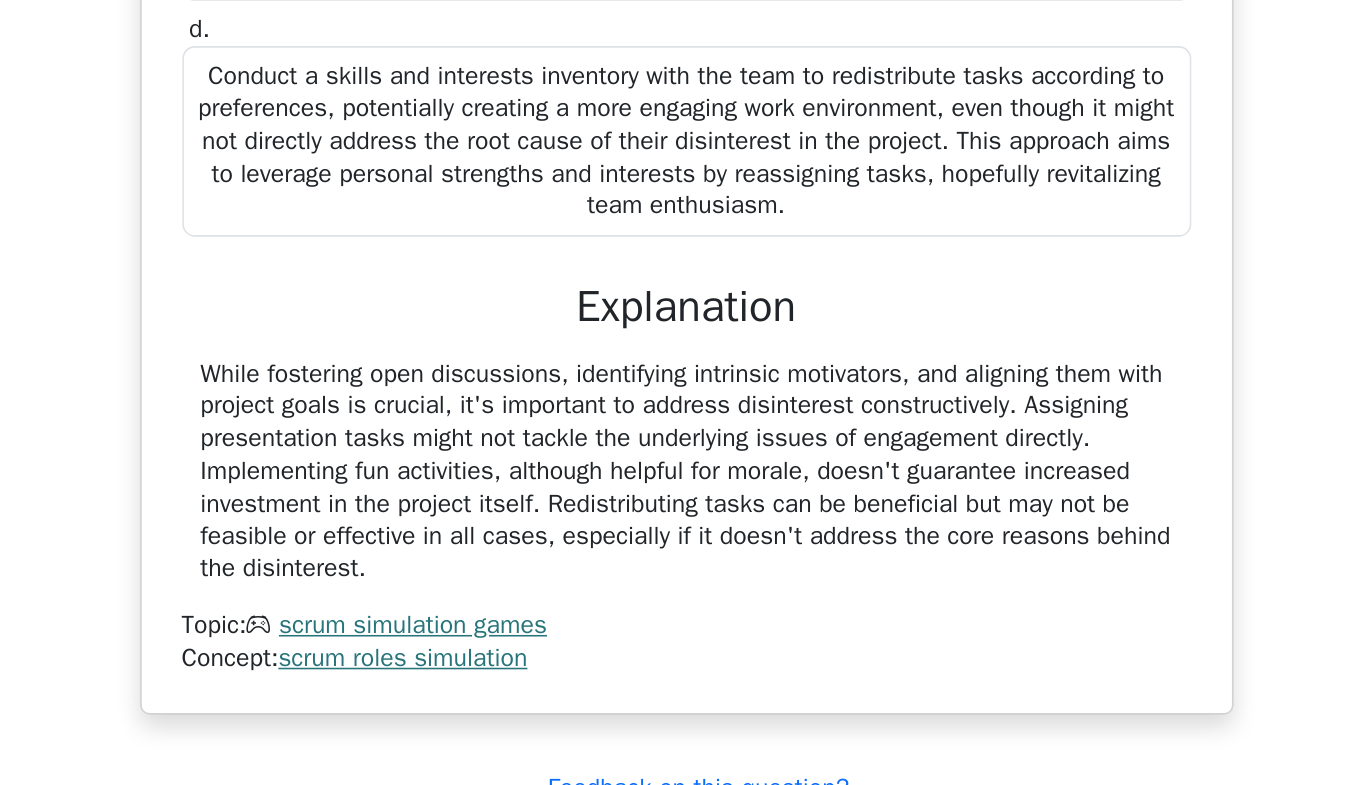 click on "While fostering open discussions, identifying intrinsic motivators, and aligning them with project goals is crucial, it's important to address disinterest constructively. Assigning presentation tasks might not tackle the underlying issues of engagement directly. Implementing fun activities, although helpful for morale, doesn't guarantee increased investment in the project itself. Redistributing tasks can be beneficial but may not be feasible or effective in all cases, especially if it doesn't address the core reasons behind the disinterest." at bounding box center [676, 482] 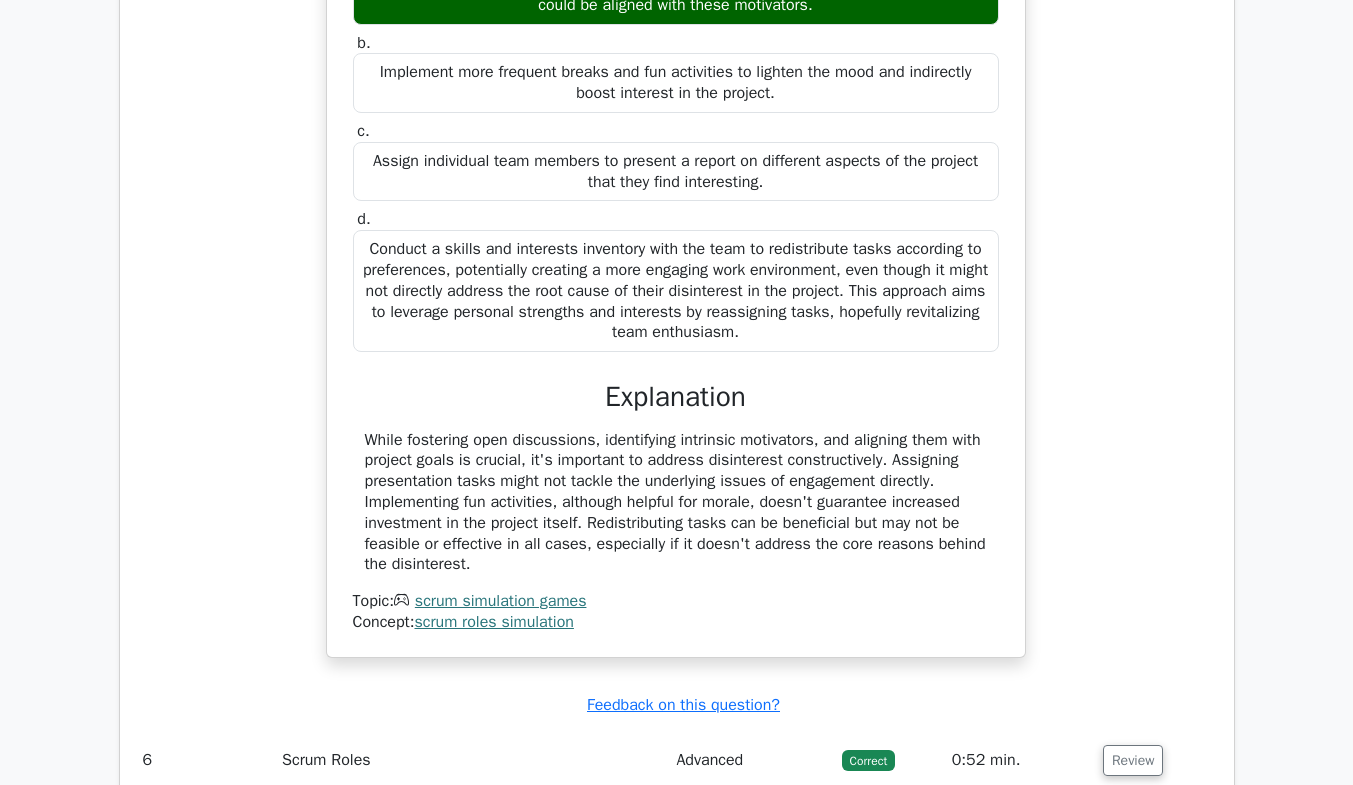scroll, scrollTop: 6409, scrollLeft: 0, axis: vertical 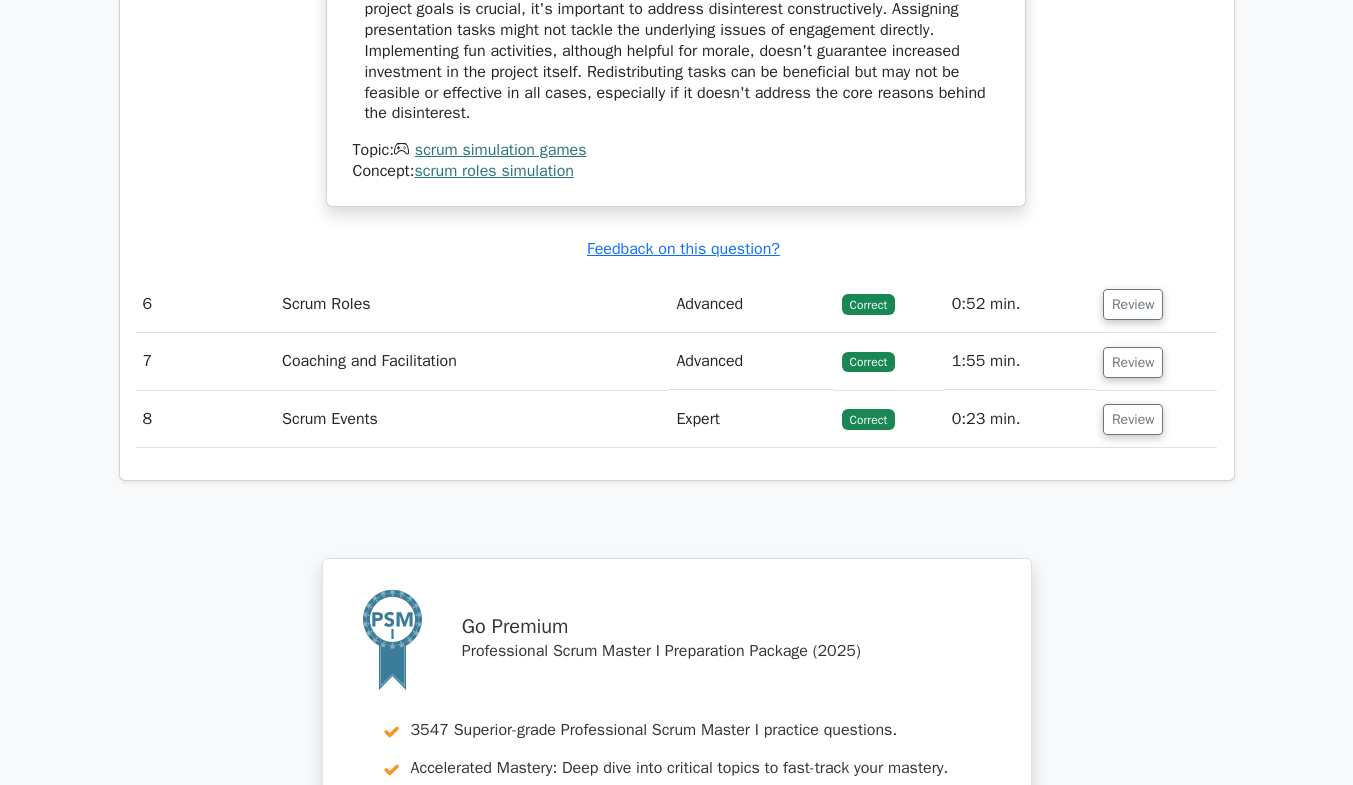 click on "Review" at bounding box center (1156, 304) 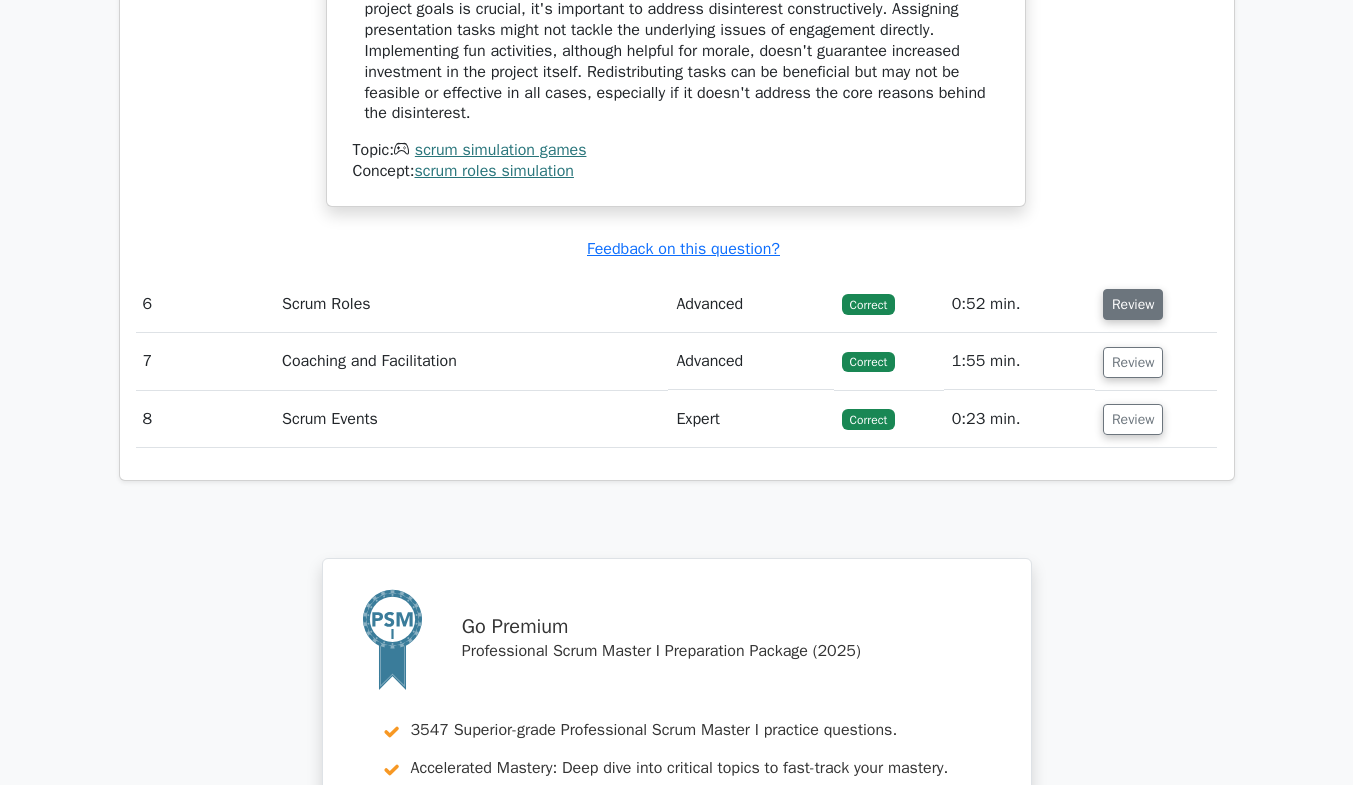 click on "Review" at bounding box center [1133, 304] 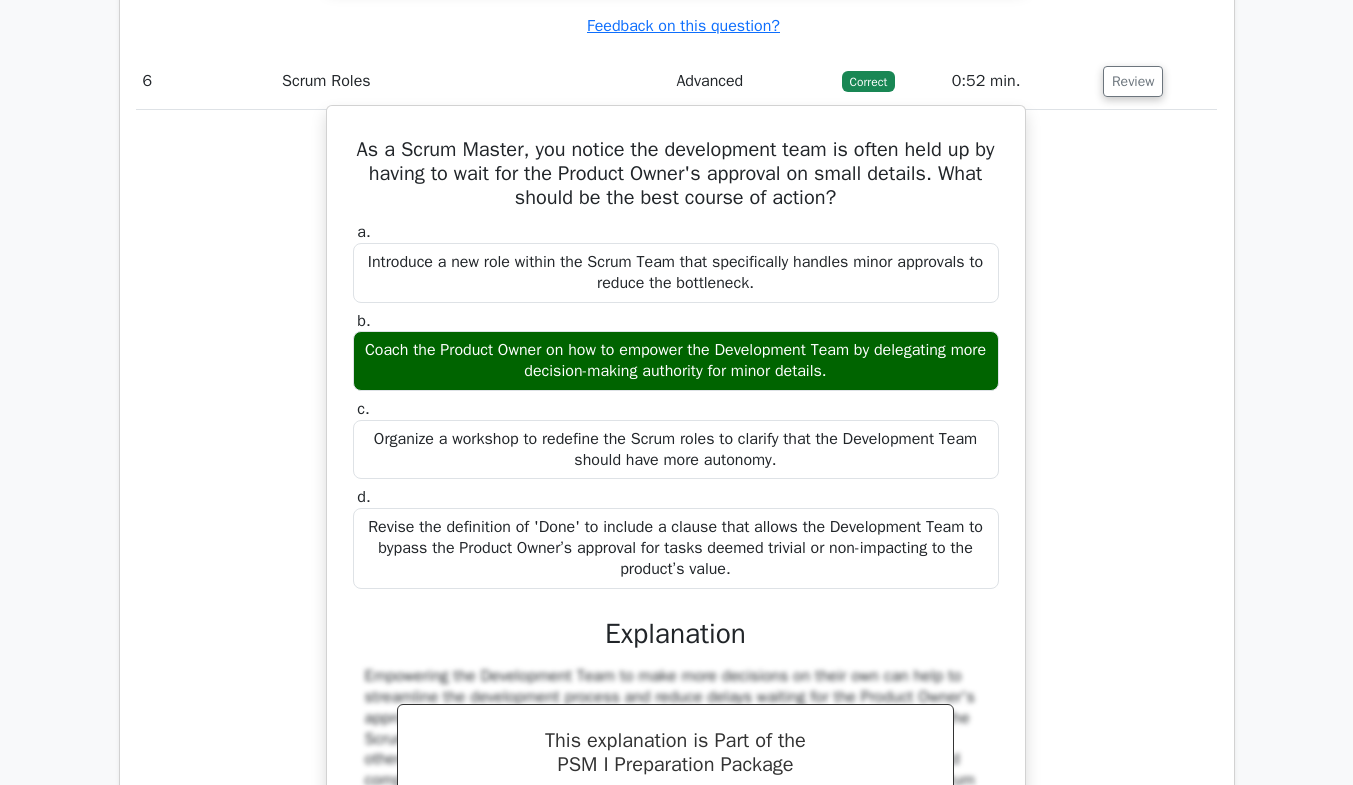 scroll, scrollTop: 6624, scrollLeft: 0, axis: vertical 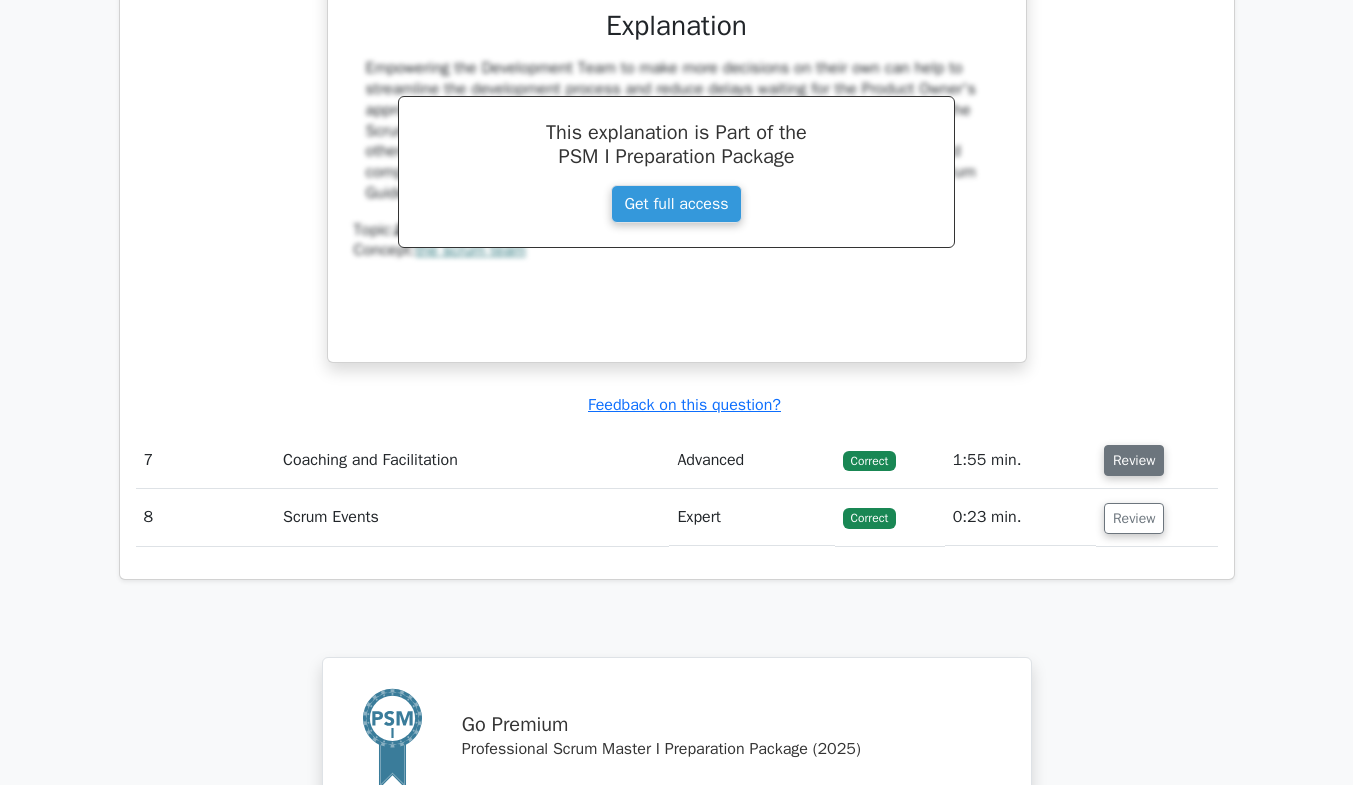 click on "Review" at bounding box center (1134, 460) 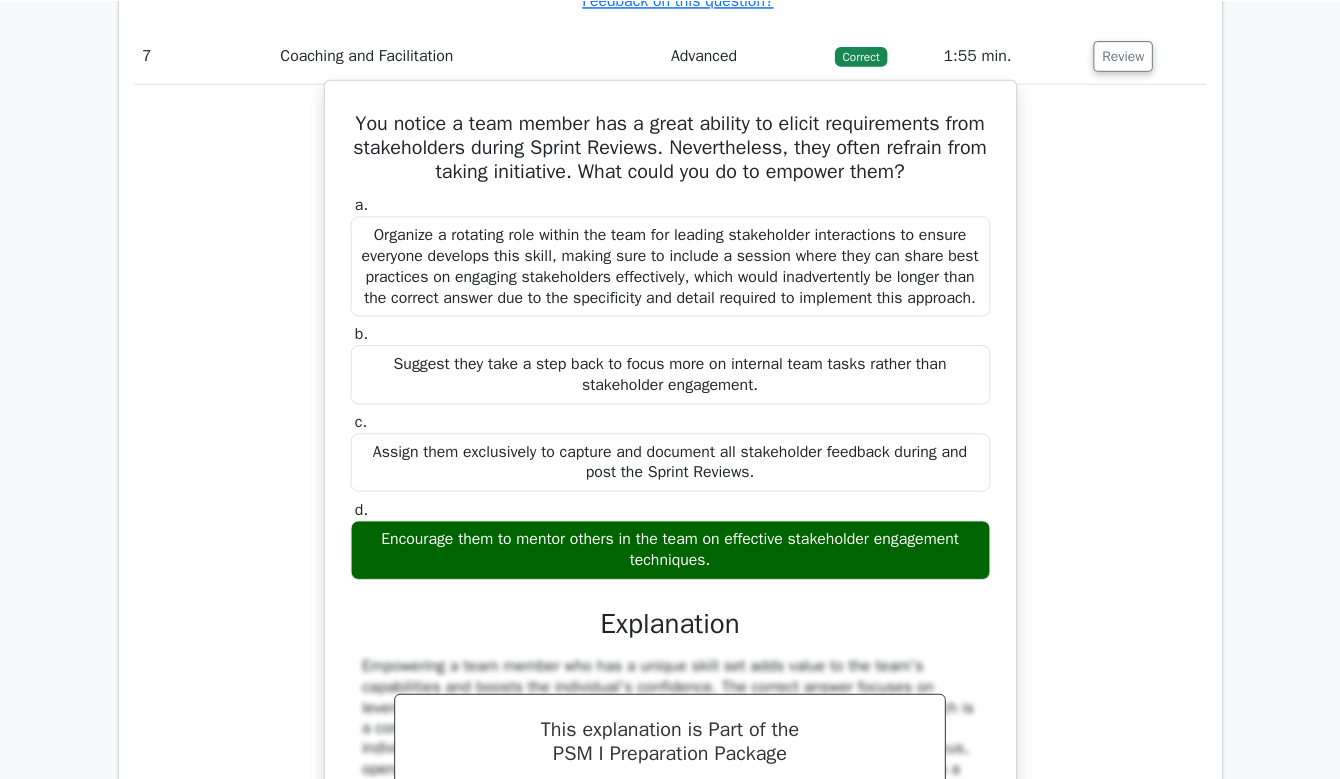 scroll, scrollTop: 7651, scrollLeft: 0, axis: vertical 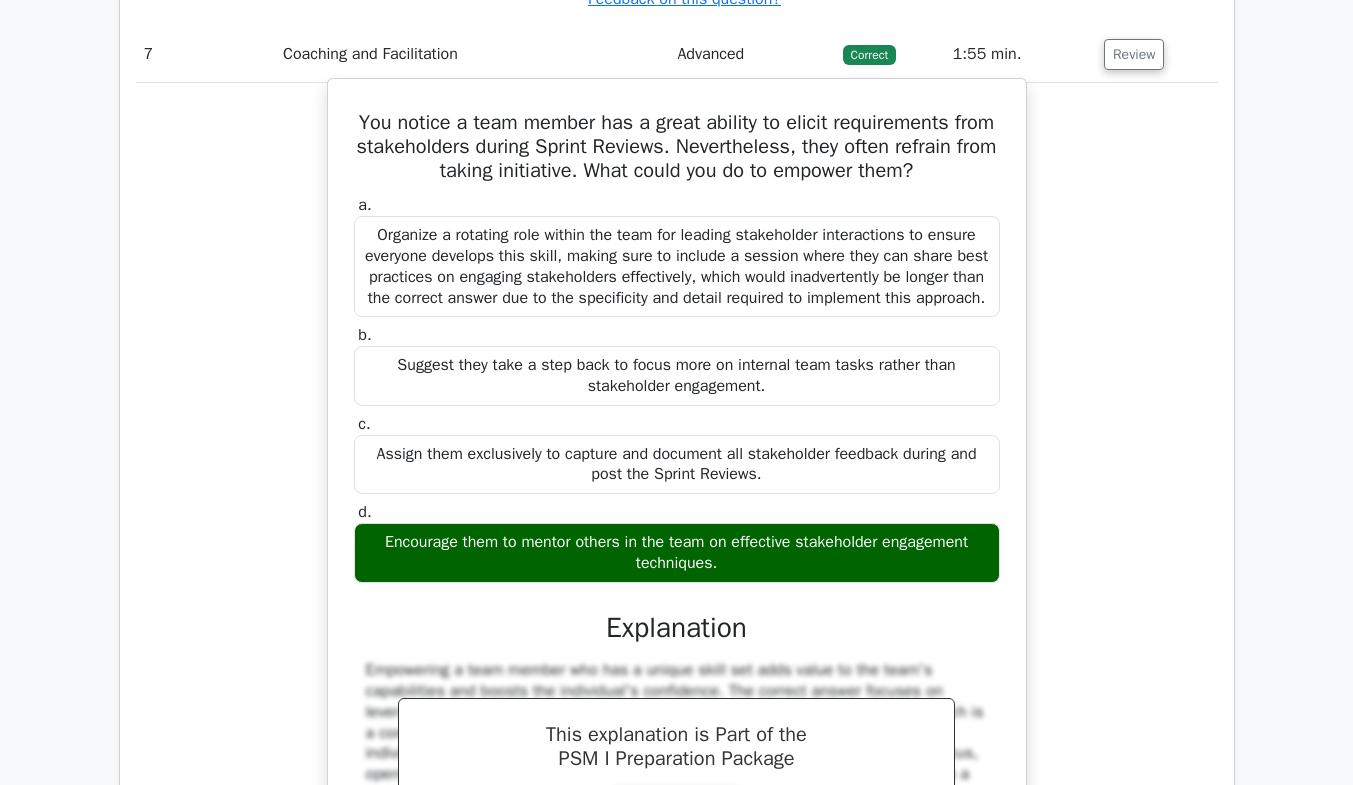 click on "You notice a team member has a great ability to elicit requirements from stakeholders during Sprint Reviews. Nevertheless, they often refrain from taking initiative. What could you do to empower them?" at bounding box center [677, 147] 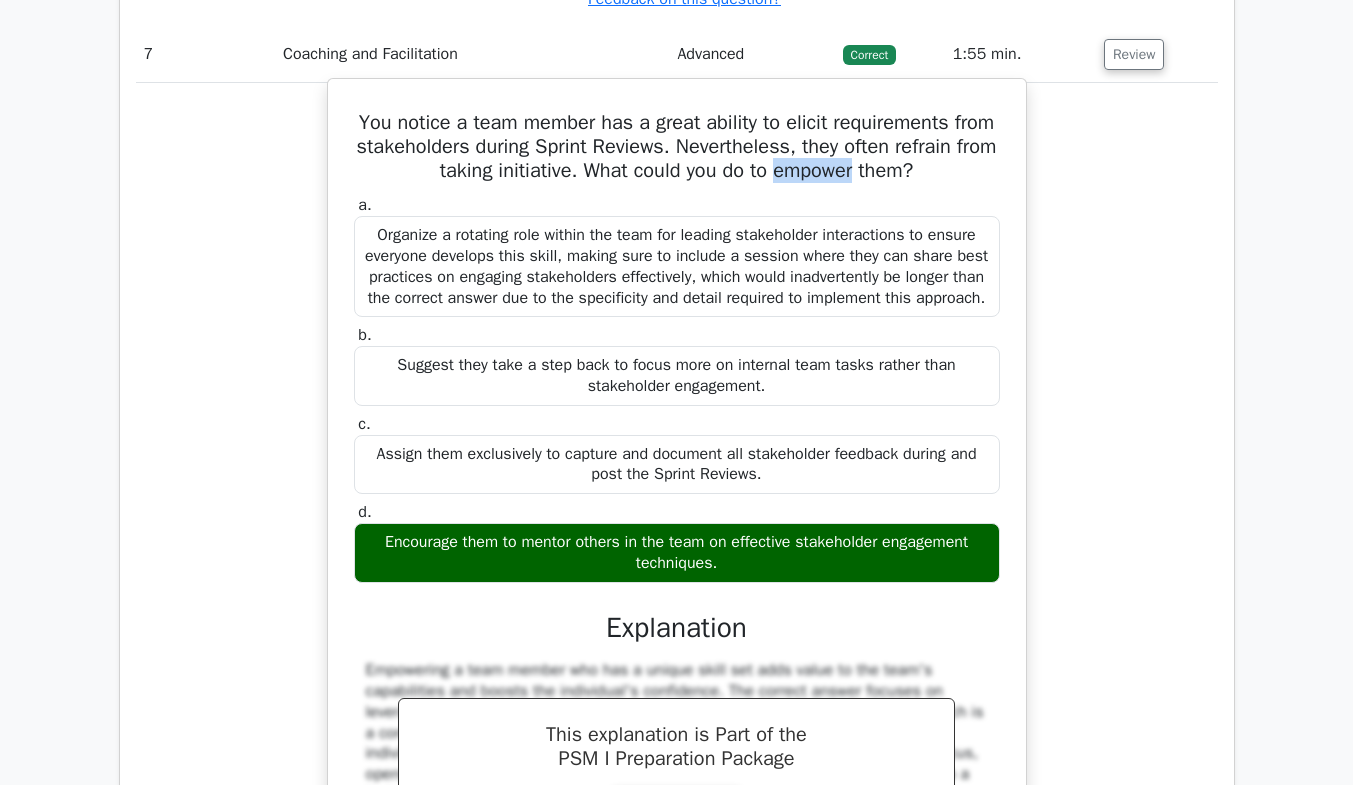 click on "You notice a team member has a great ability to elicit requirements from stakeholders during Sprint Reviews. Nevertheless, they often refrain from taking initiative. What could you do to empower them?" at bounding box center (677, 147) 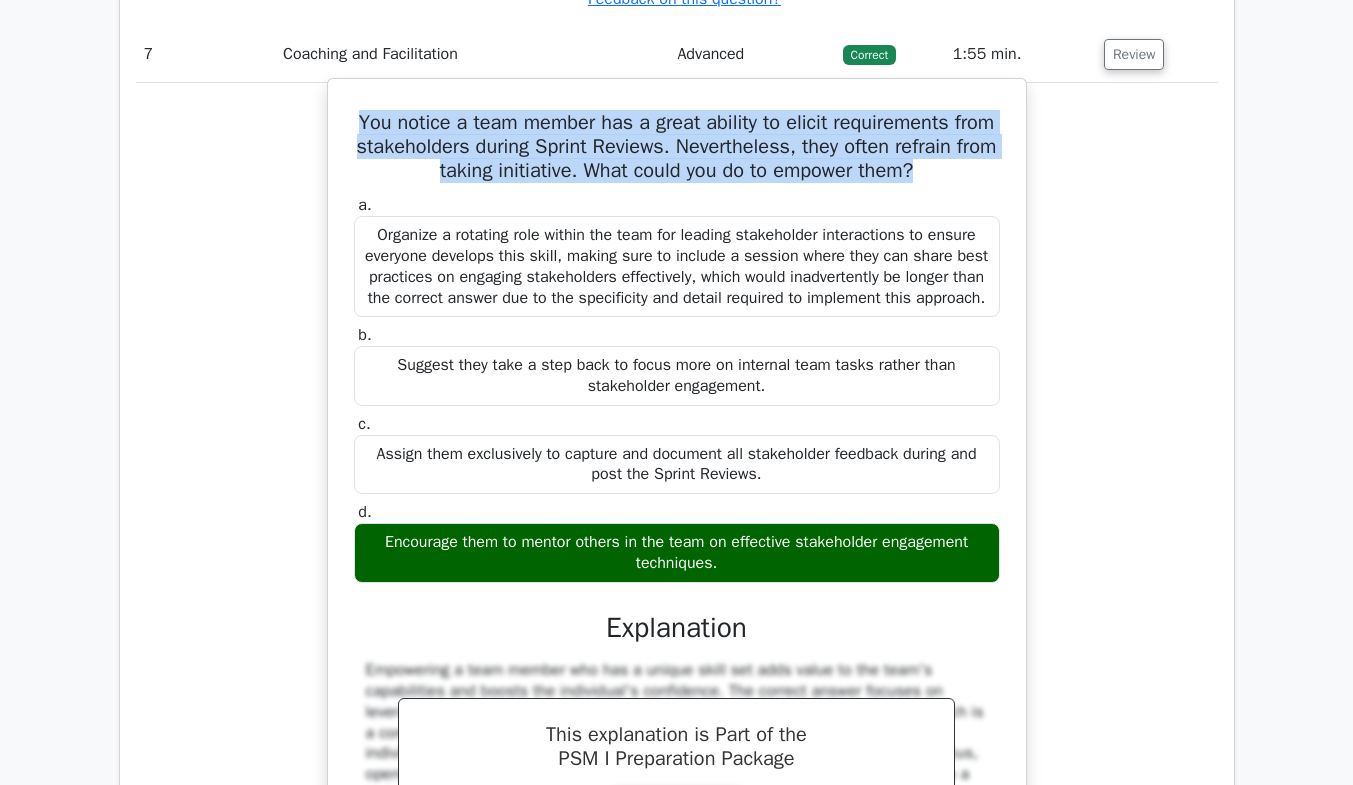 click on "You notice a team member has a great ability to elicit requirements from stakeholders during Sprint Reviews. Nevertheless, they often refrain from taking initiative. What could you do to empower them?" at bounding box center [677, 147] 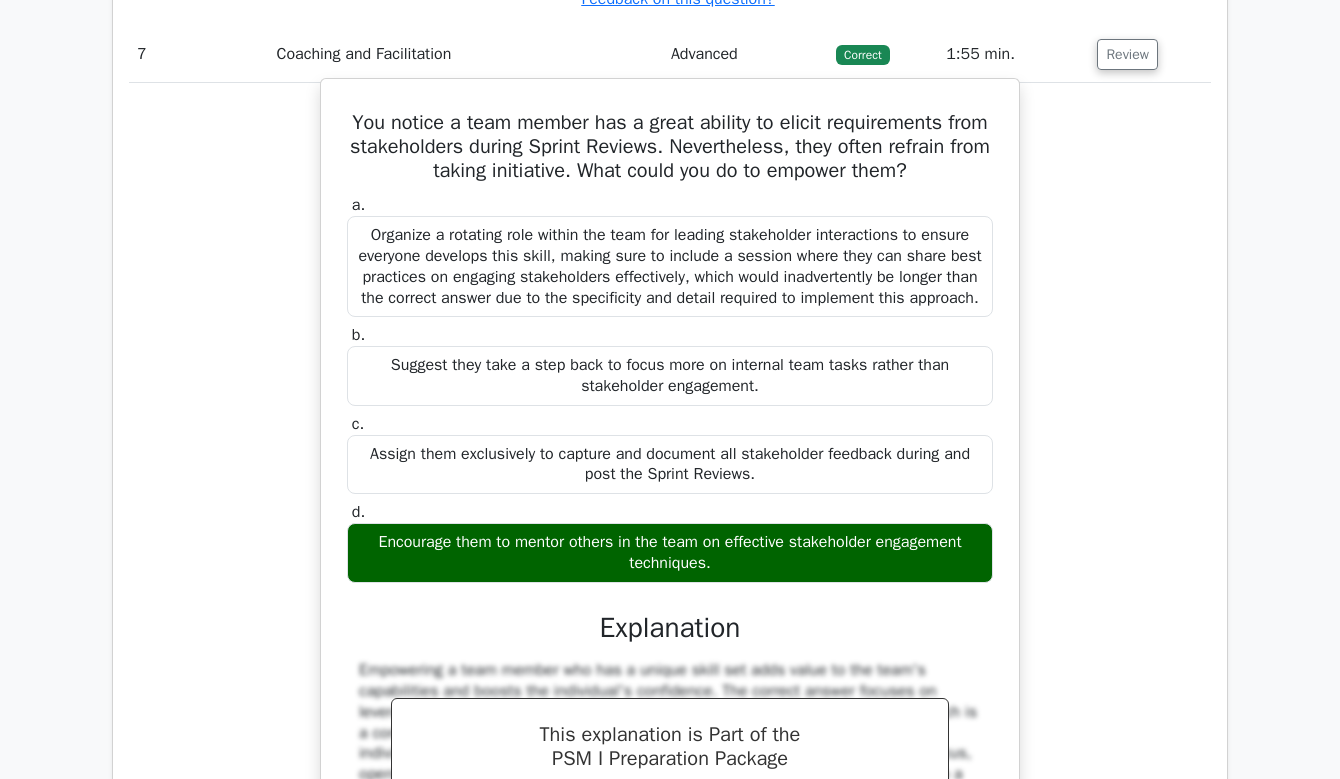 click on "Encourage them to mentor others in the team on effective stakeholder engagement techniques." at bounding box center [670, 553] 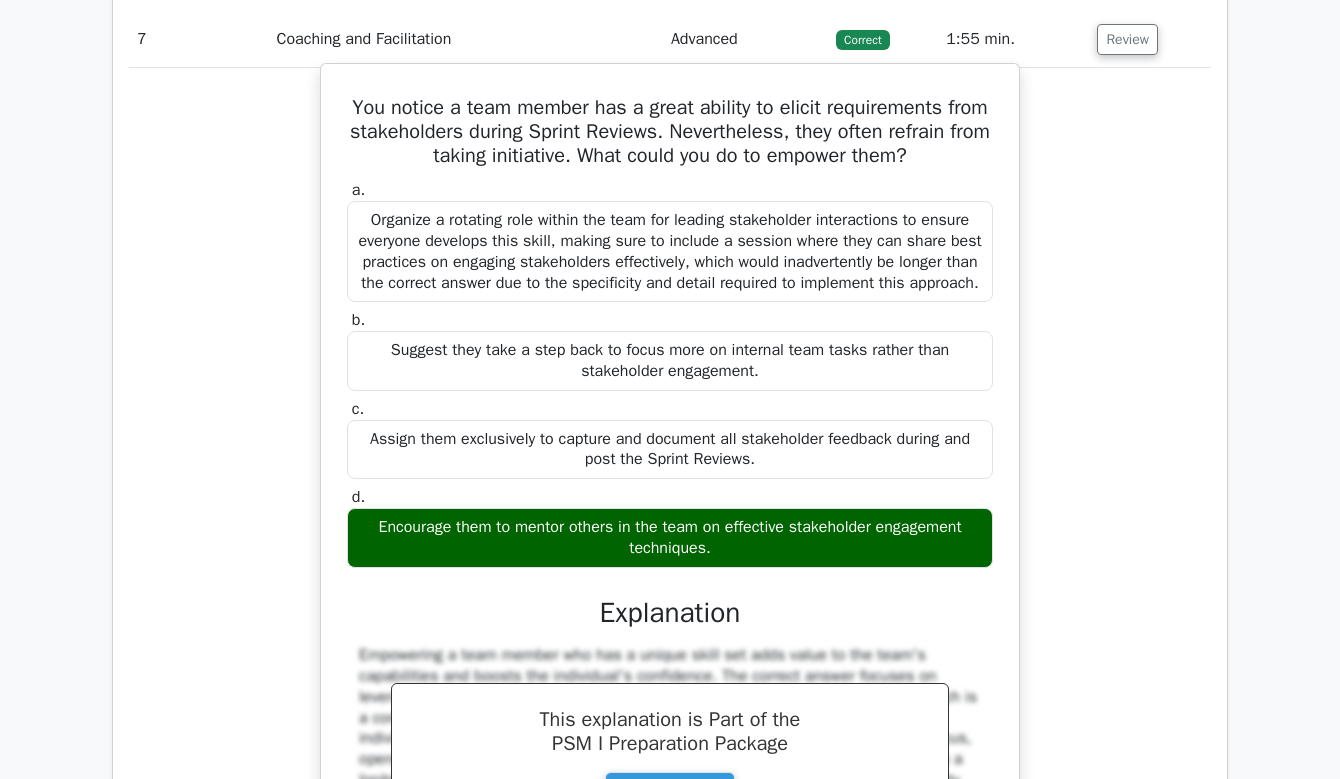 scroll, scrollTop: 7665, scrollLeft: 0, axis: vertical 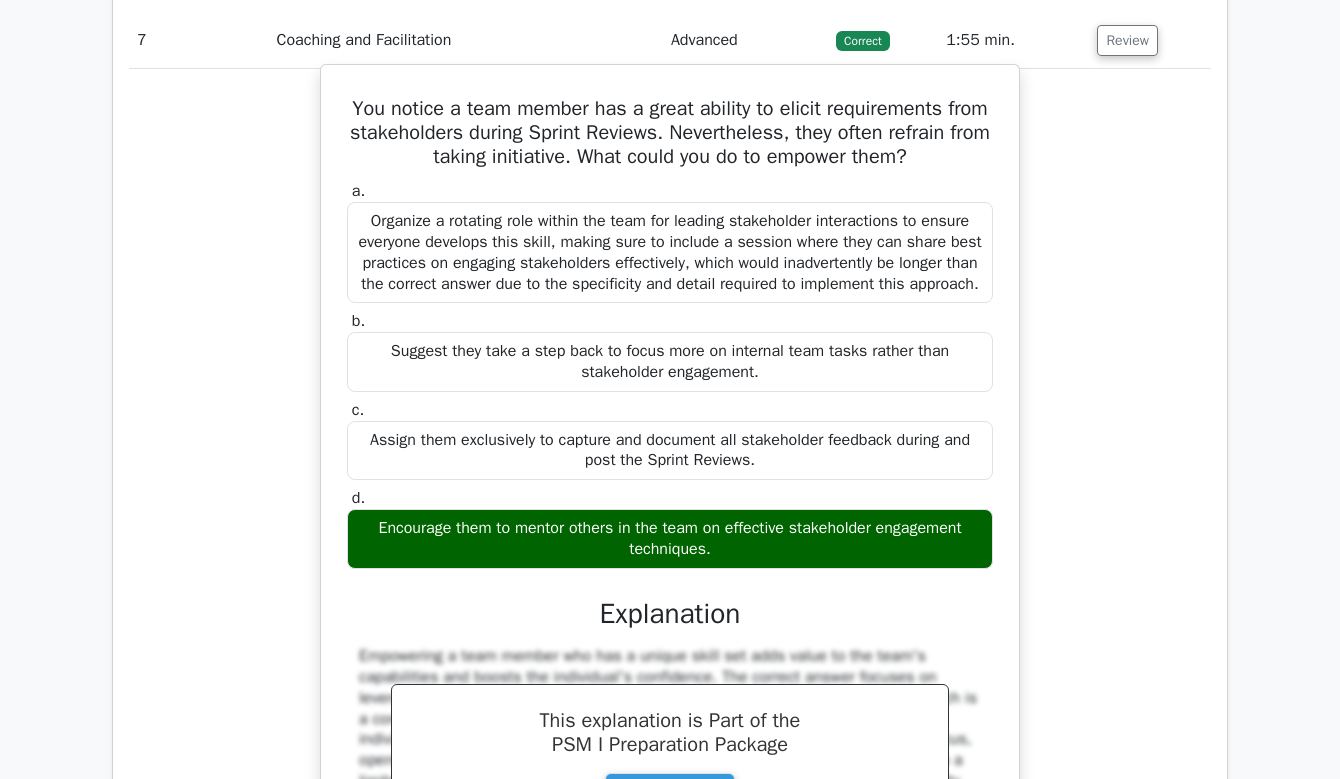 drag, startPoint x: 358, startPoint y: 104, endPoint x: 718, endPoint y: 558, distance: 579.41003 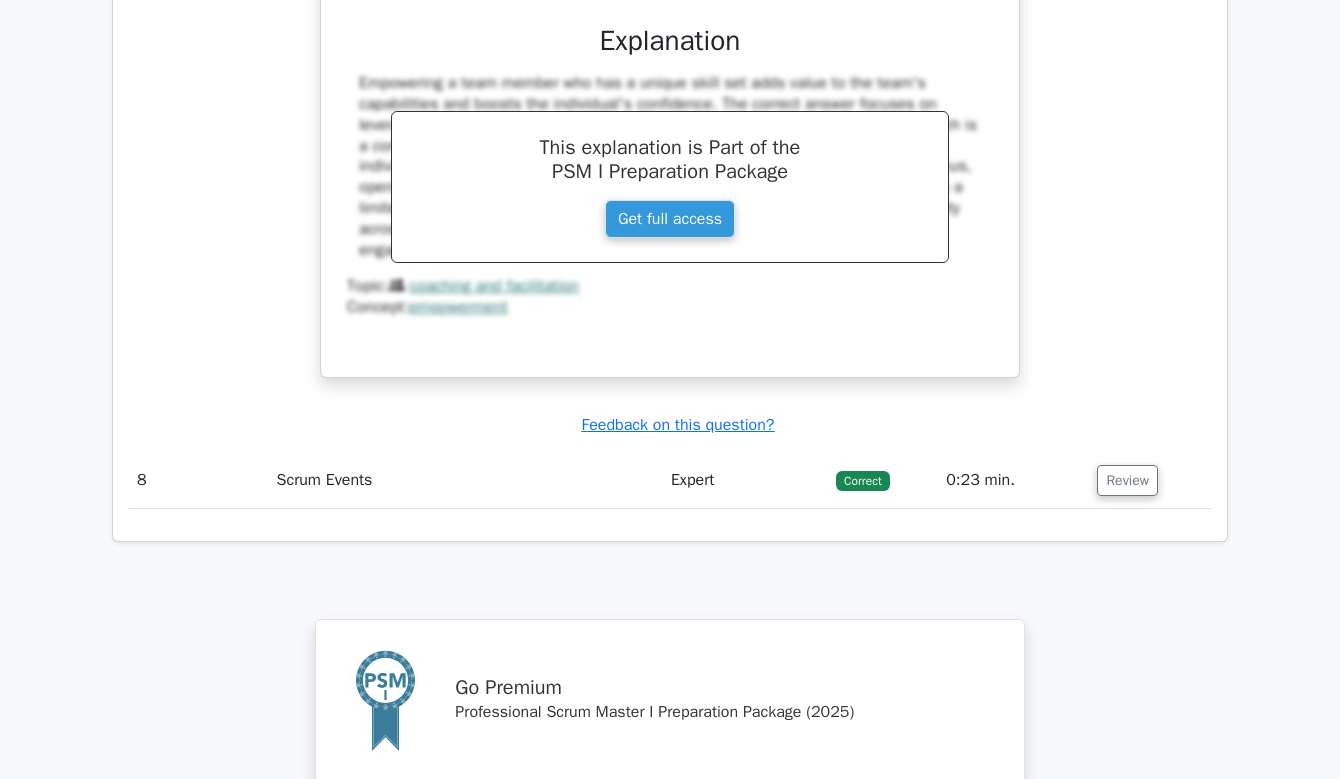 scroll, scrollTop: 8310, scrollLeft: 0, axis: vertical 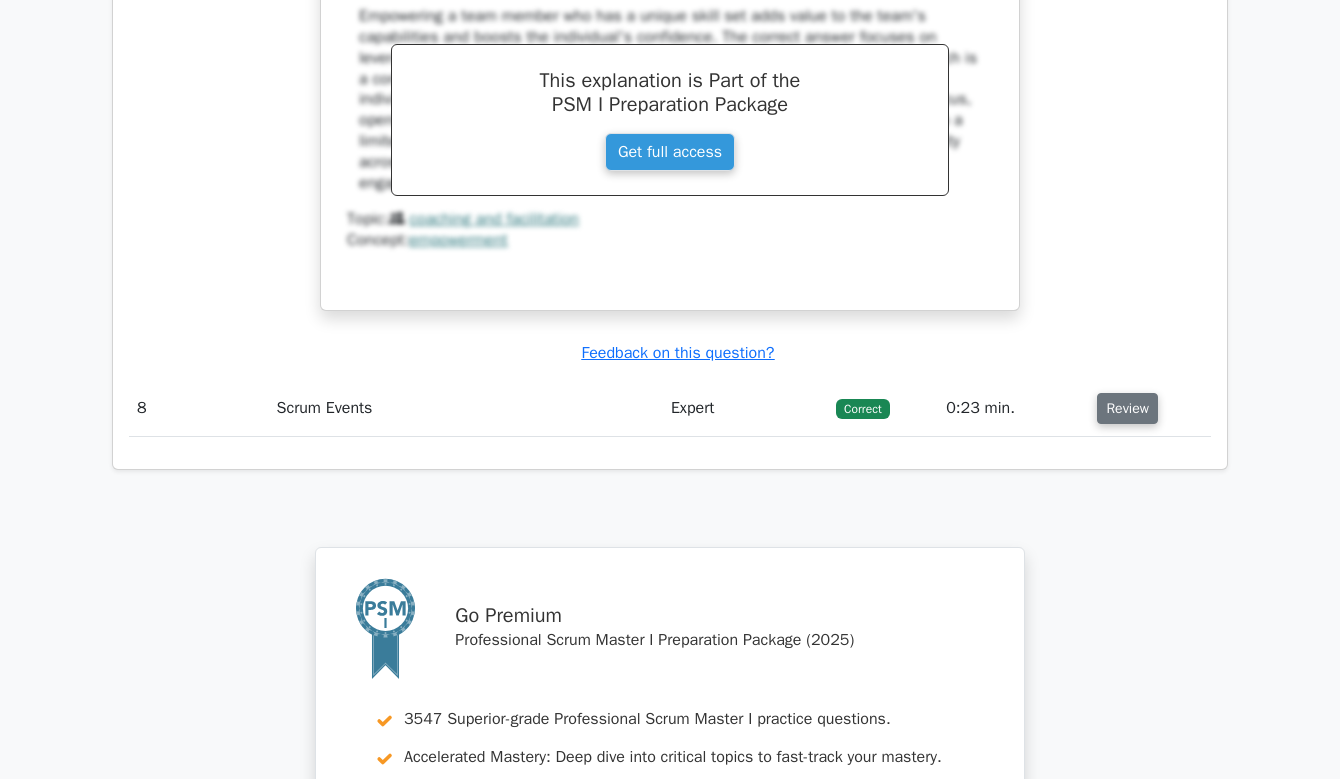click on "Review" at bounding box center (1127, 408) 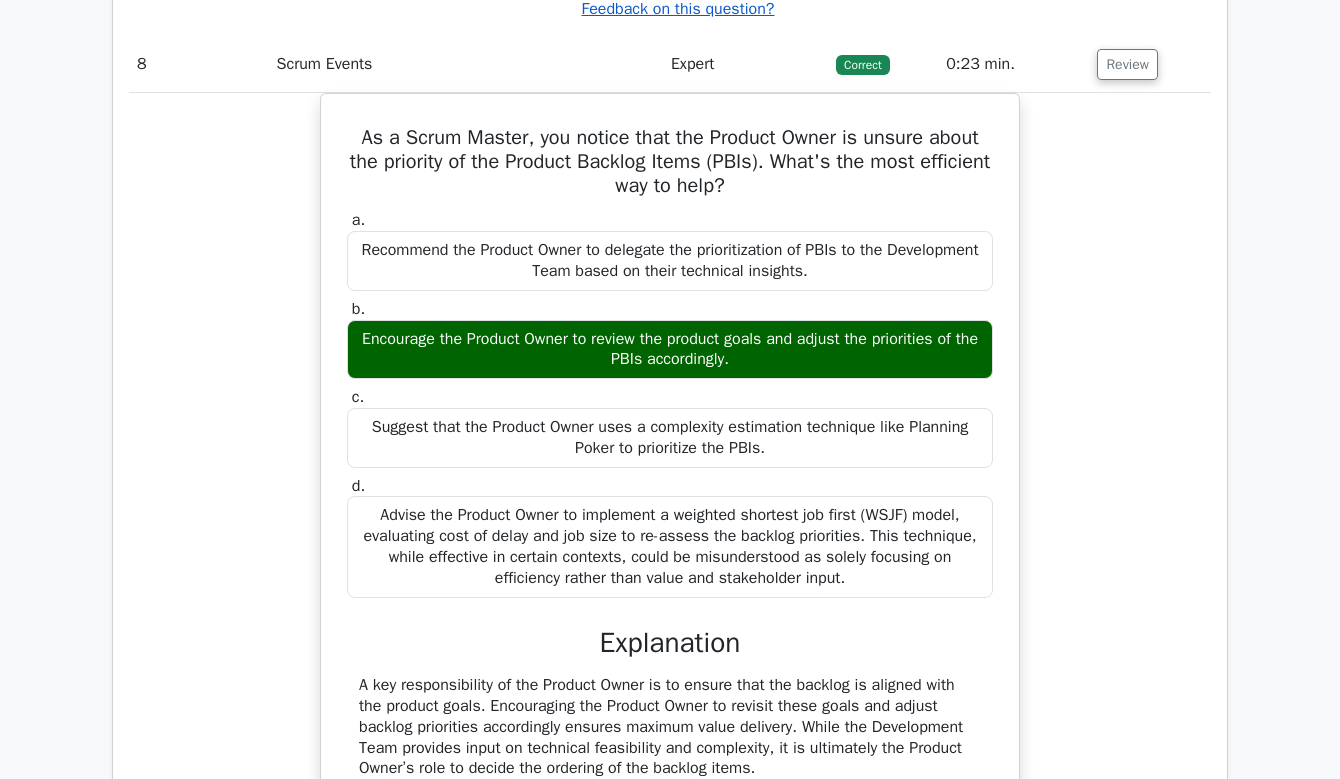 scroll, scrollTop: 8637, scrollLeft: 0, axis: vertical 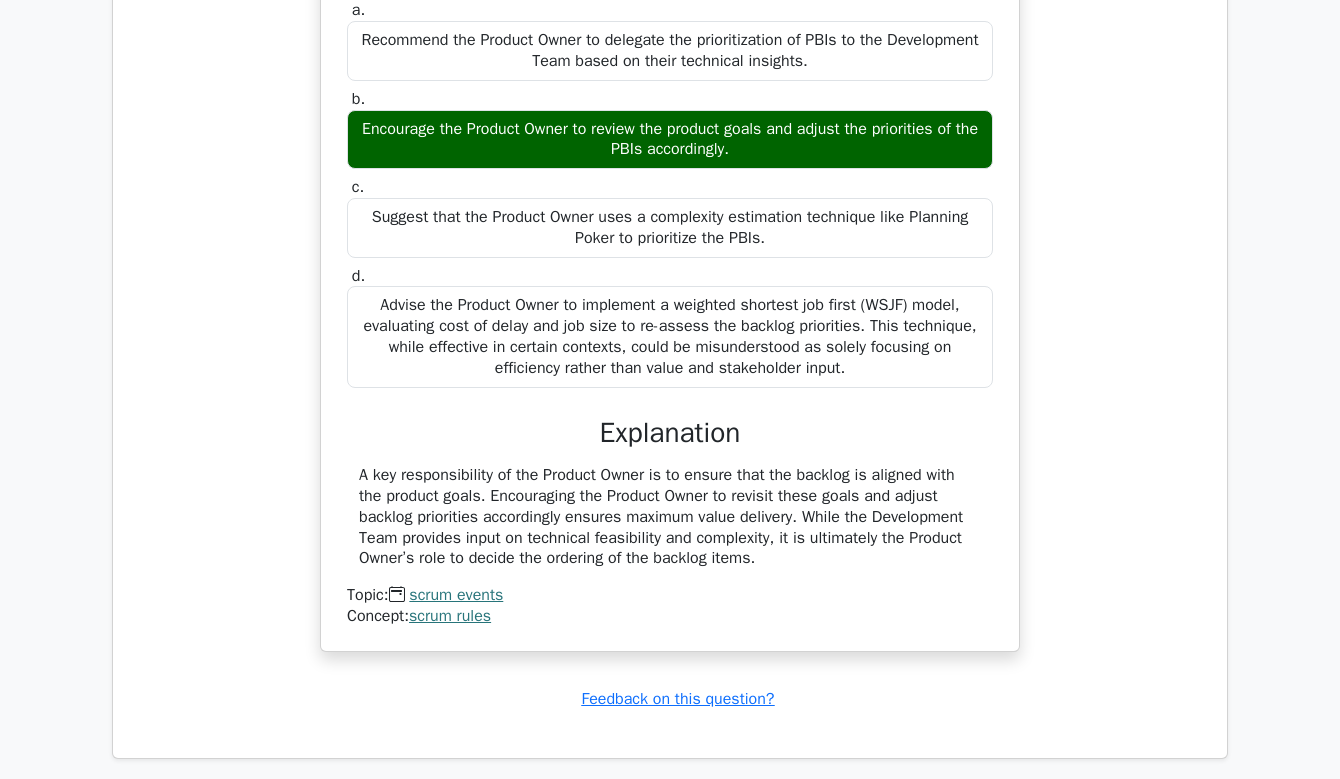 click on "A key responsibility of the Product Owner is to ensure that the backlog is aligned with the product goals. Encouraging the Product Owner to revisit these goals and adjust backlog priorities accordingly ensures maximum value delivery. While the Development Team provides input on technical feasibility and complexity, it is ultimately the Product Owner’s role to decide the ordering of the backlog items." at bounding box center (670, 517) 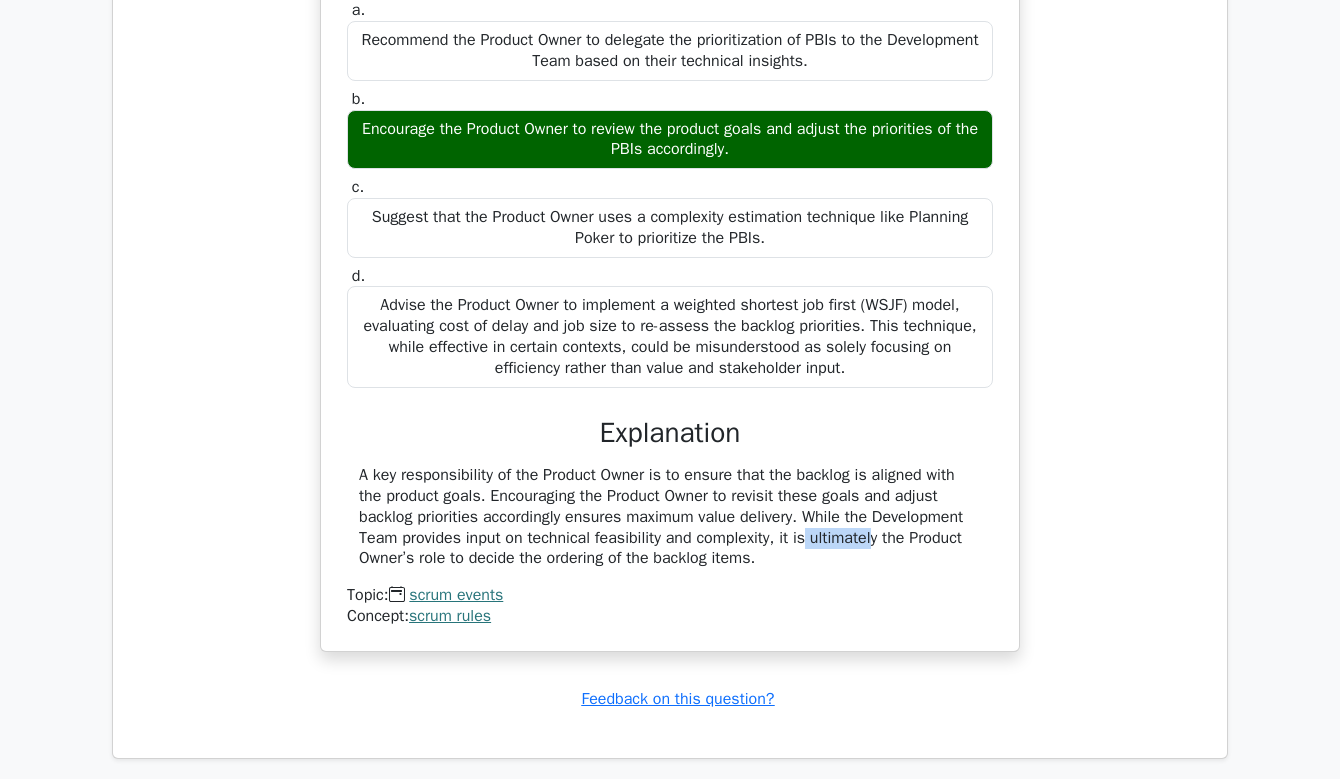 click on "A key responsibility of the Product Owner is to ensure that the backlog is aligned with the product goals. Encouraging the Product Owner to revisit these goals and adjust backlog priorities accordingly ensures maximum value delivery. While the Development Team provides input on technical feasibility and complexity, it is ultimately the Product Owner’s role to decide the ordering of the backlog items." at bounding box center (670, 517) 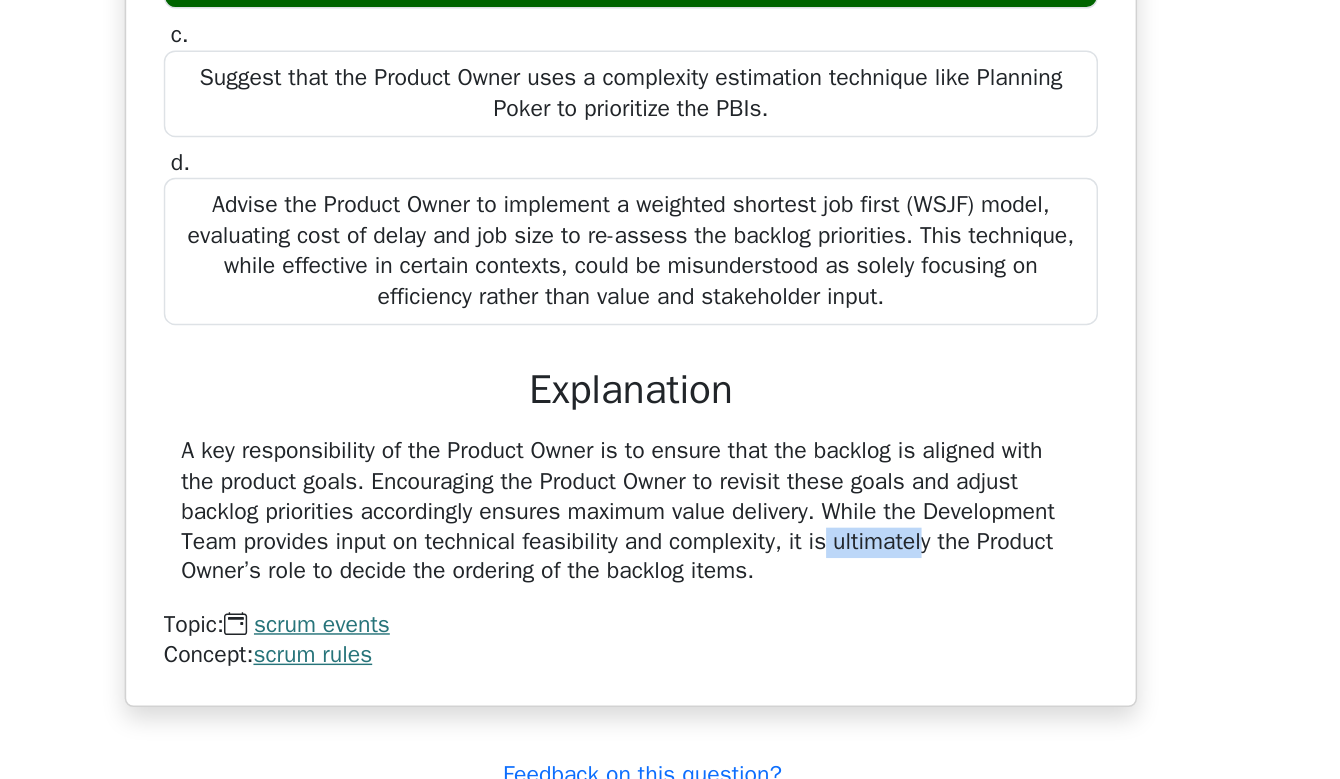 click on "A key responsibility of the Product Owner is to ensure that the backlog is aligned with the product goals. Encouraging the Product Owner to revisit these goals and adjust backlog priorities accordingly ensures maximum value delivery. While the Development Team provides input on technical feasibility and complexity, it is ultimately the Product Owner’s role to decide the ordering of the backlog items." at bounding box center [670, 517] 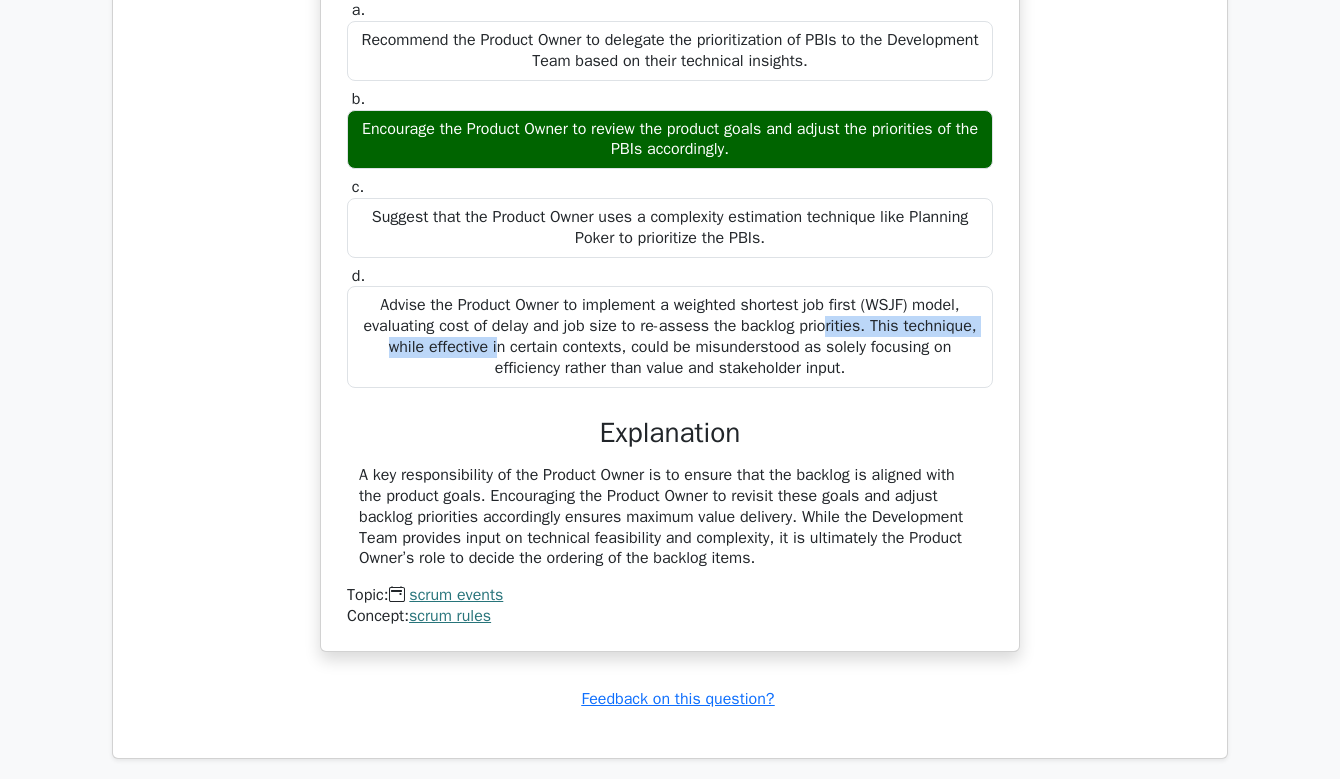 drag, startPoint x: 676, startPoint y: 303, endPoint x: 967, endPoint y: 294, distance: 291.13913 